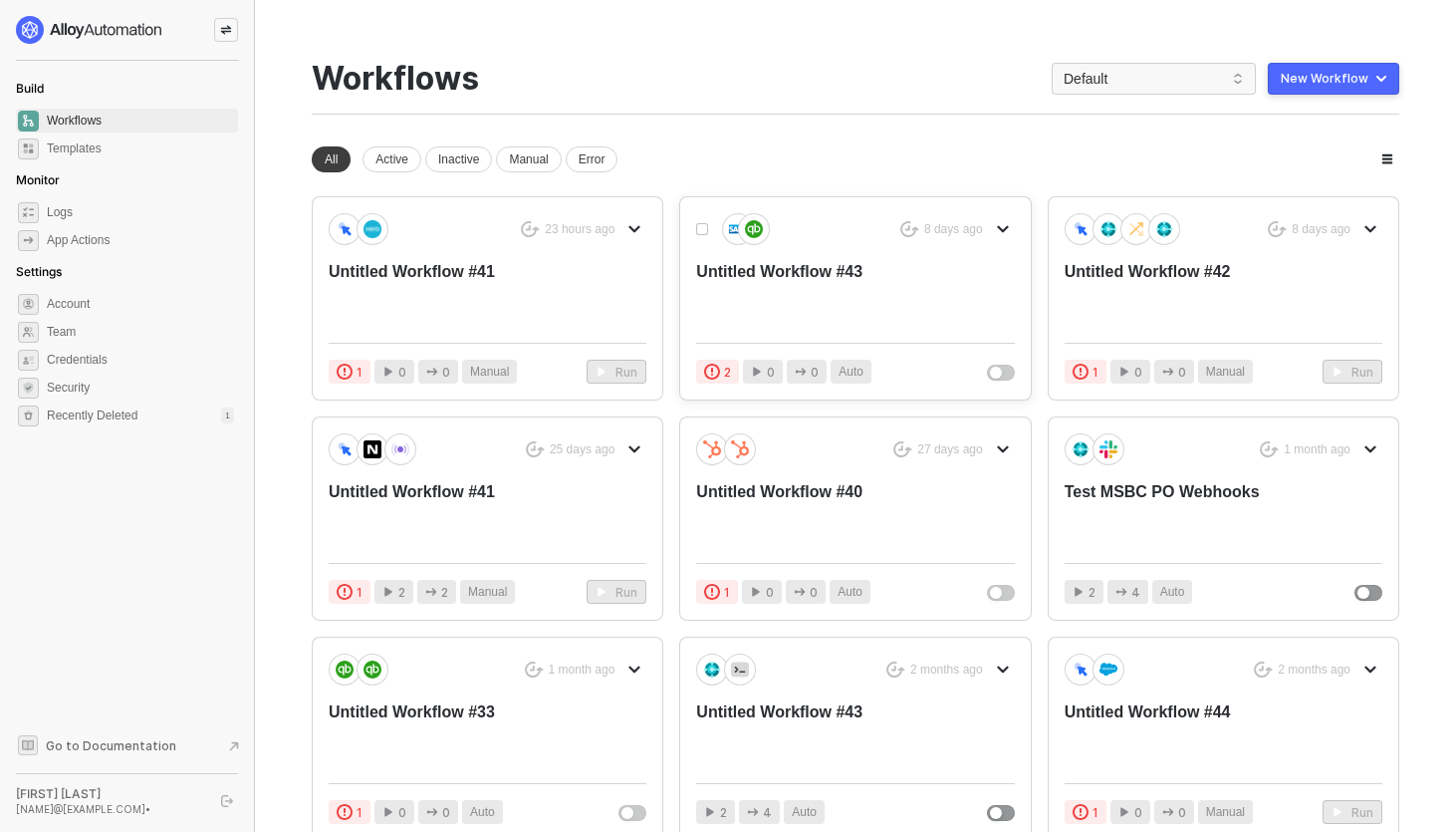 scroll, scrollTop: 0, scrollLeft: 0, axis: both 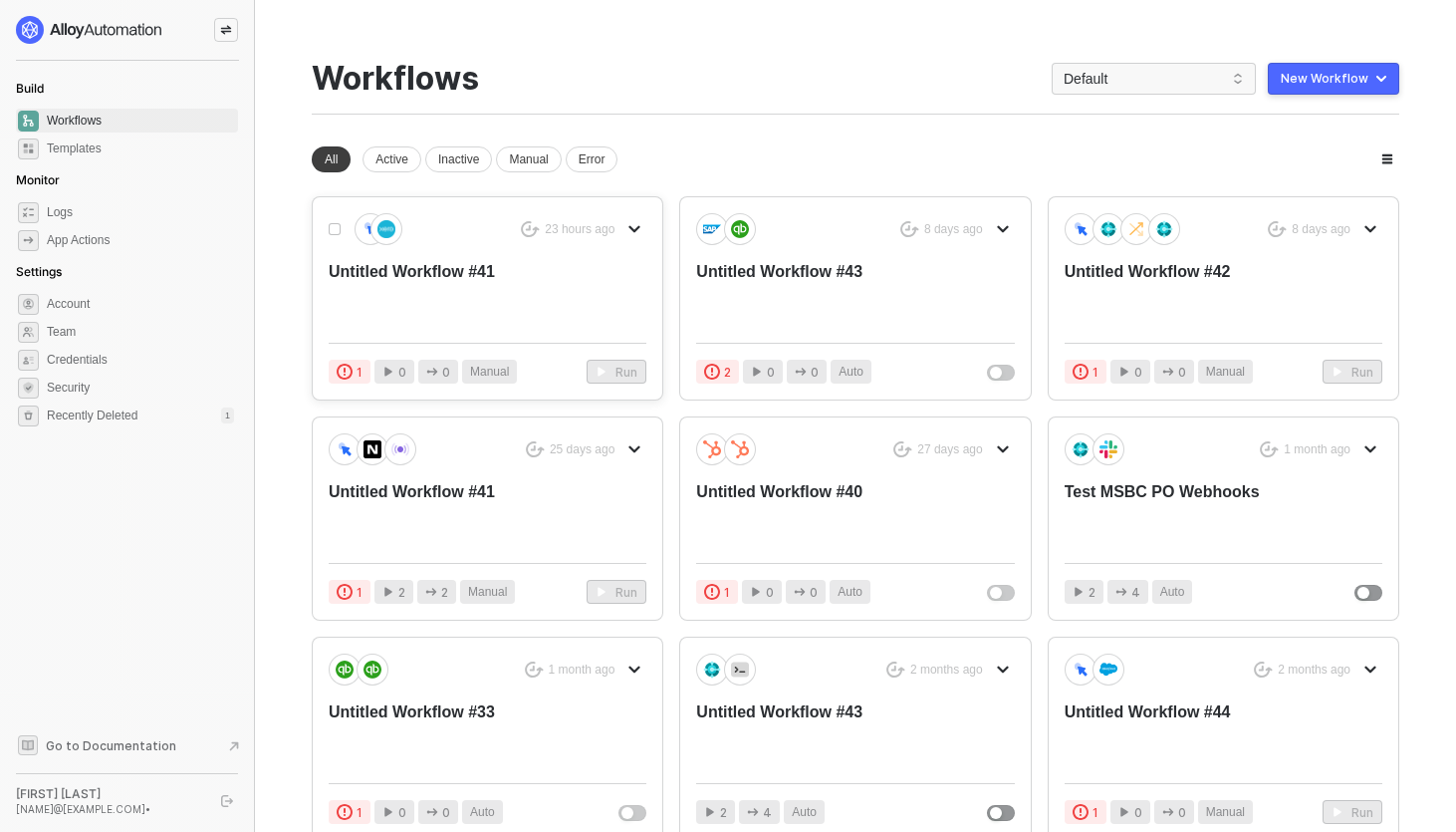 click on "Untitled Workflow #41" at bounding box center [455, 294] 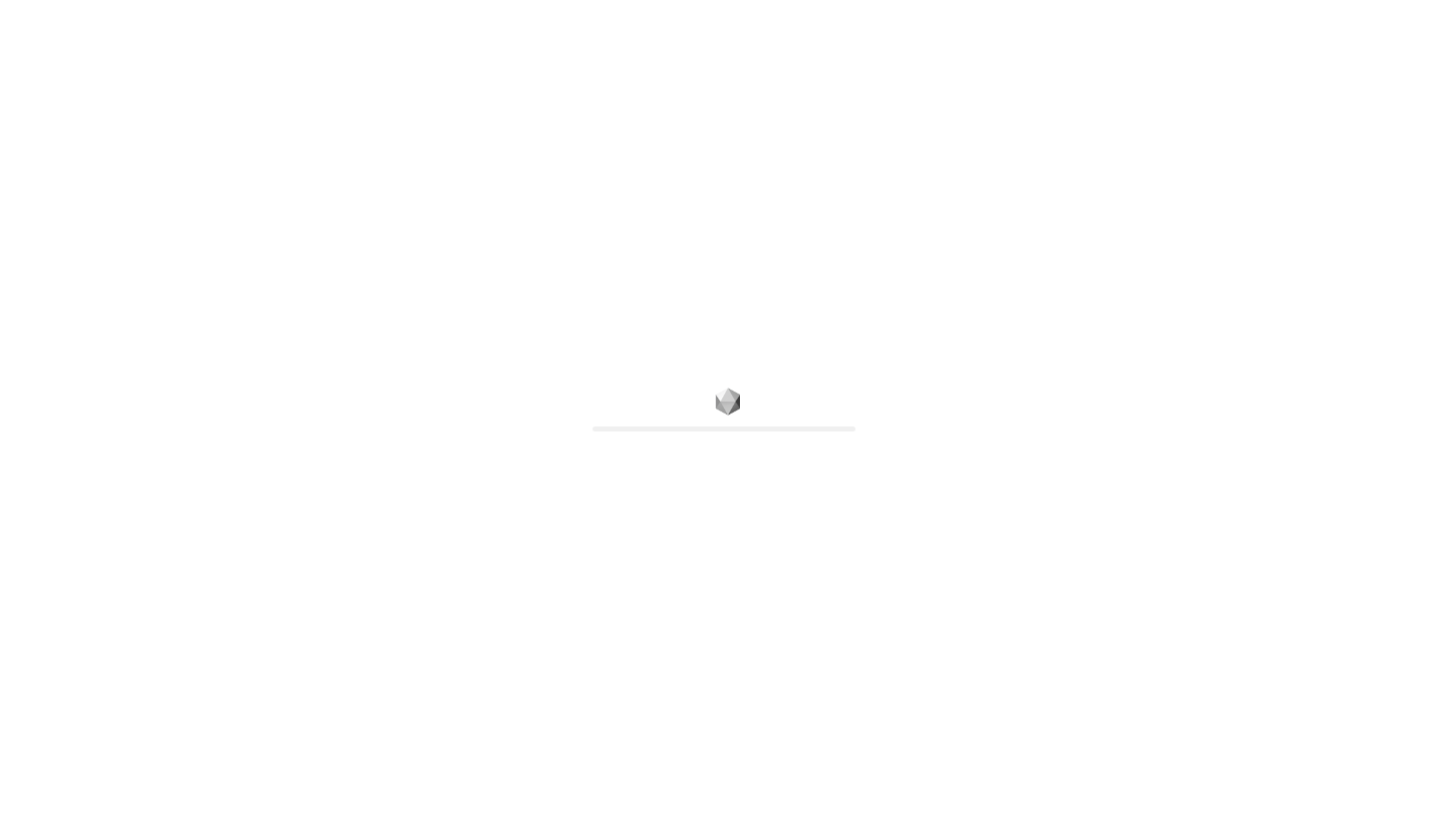 scroll, scrollTop: 0, scrollLeft: 0, axis: both 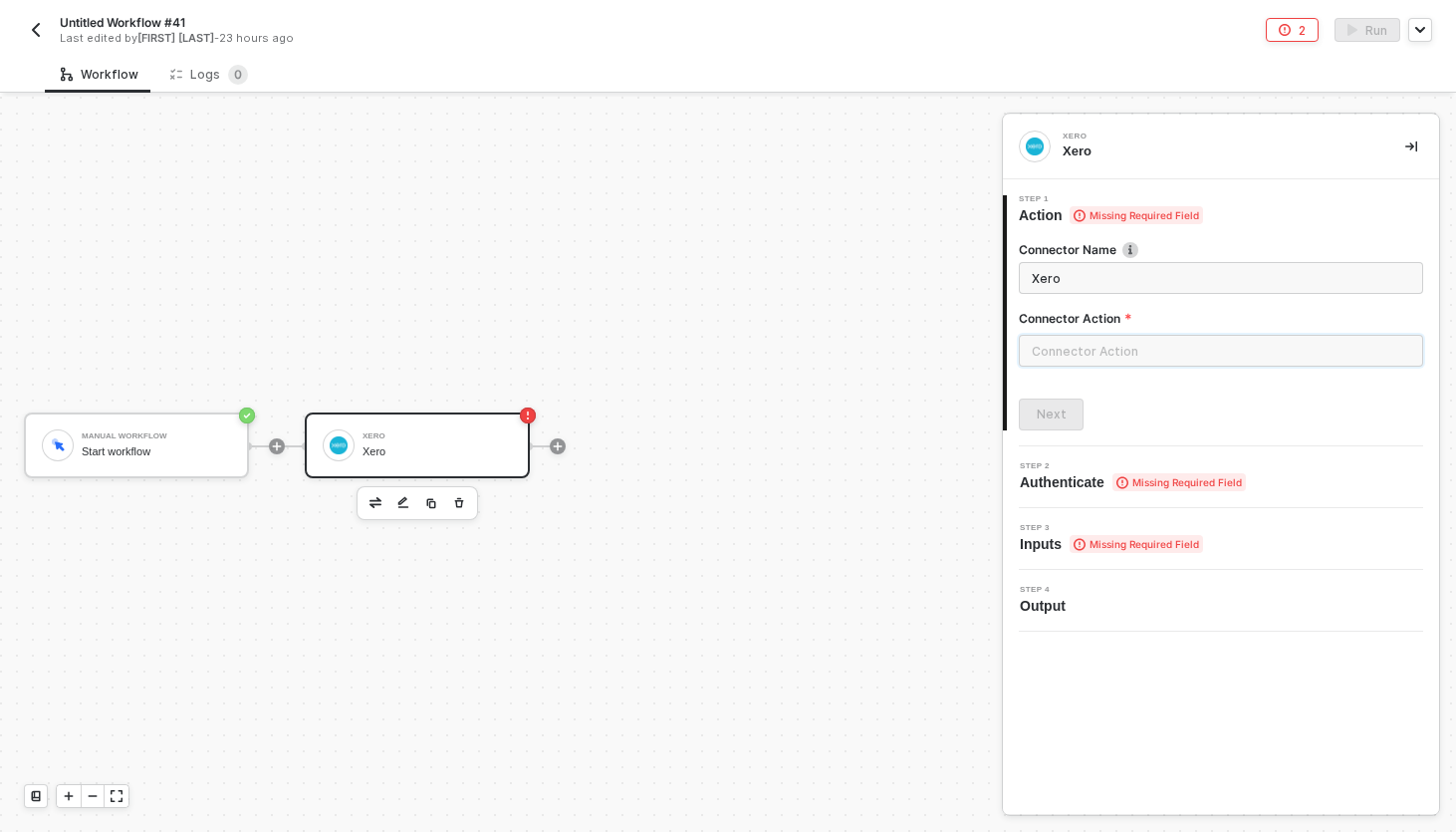 click at bounding box center (1221, 351) 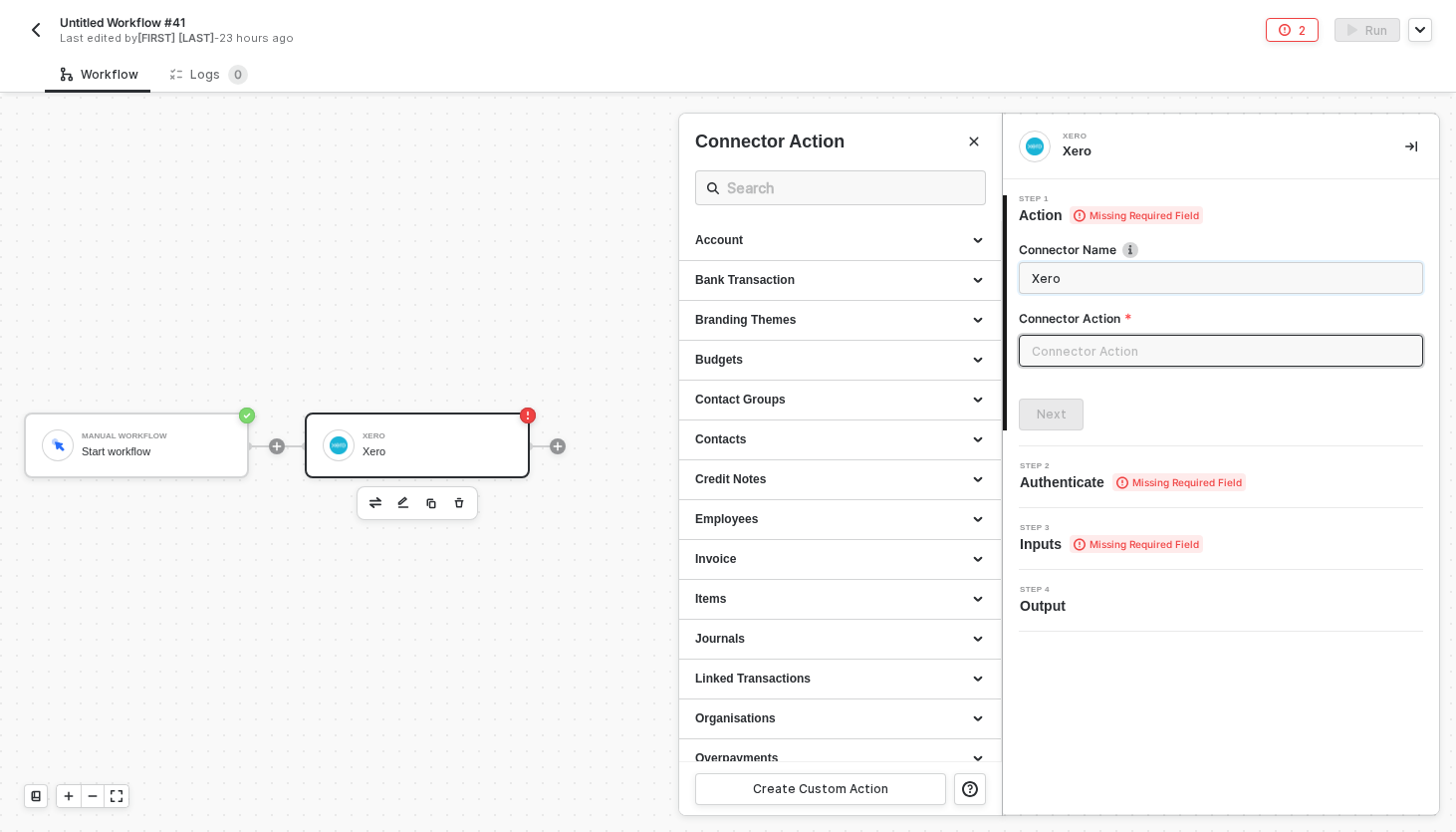 click on "Xero" at bounding box center (1219, 278) 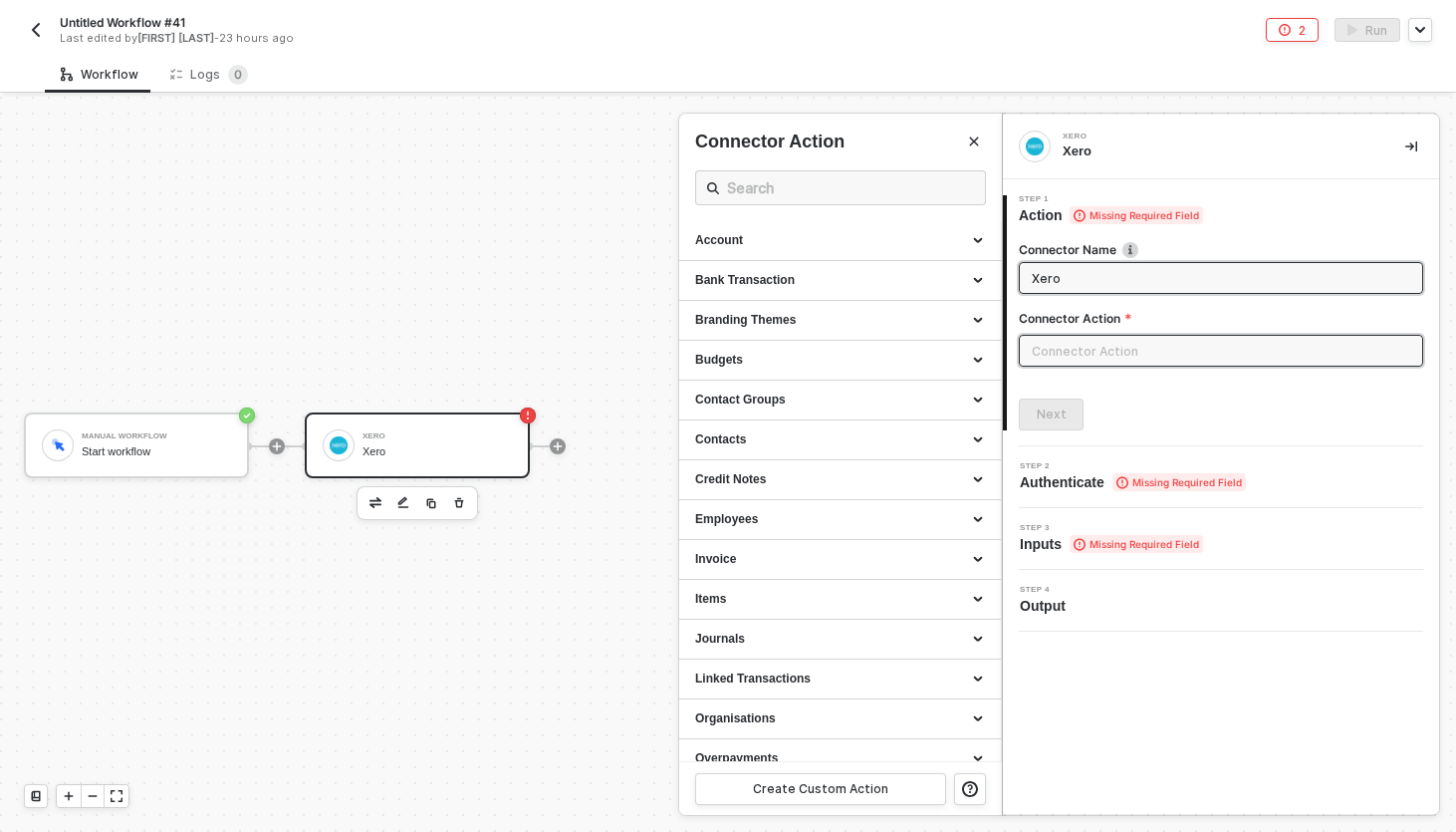 click at bounding box center [728, 464] 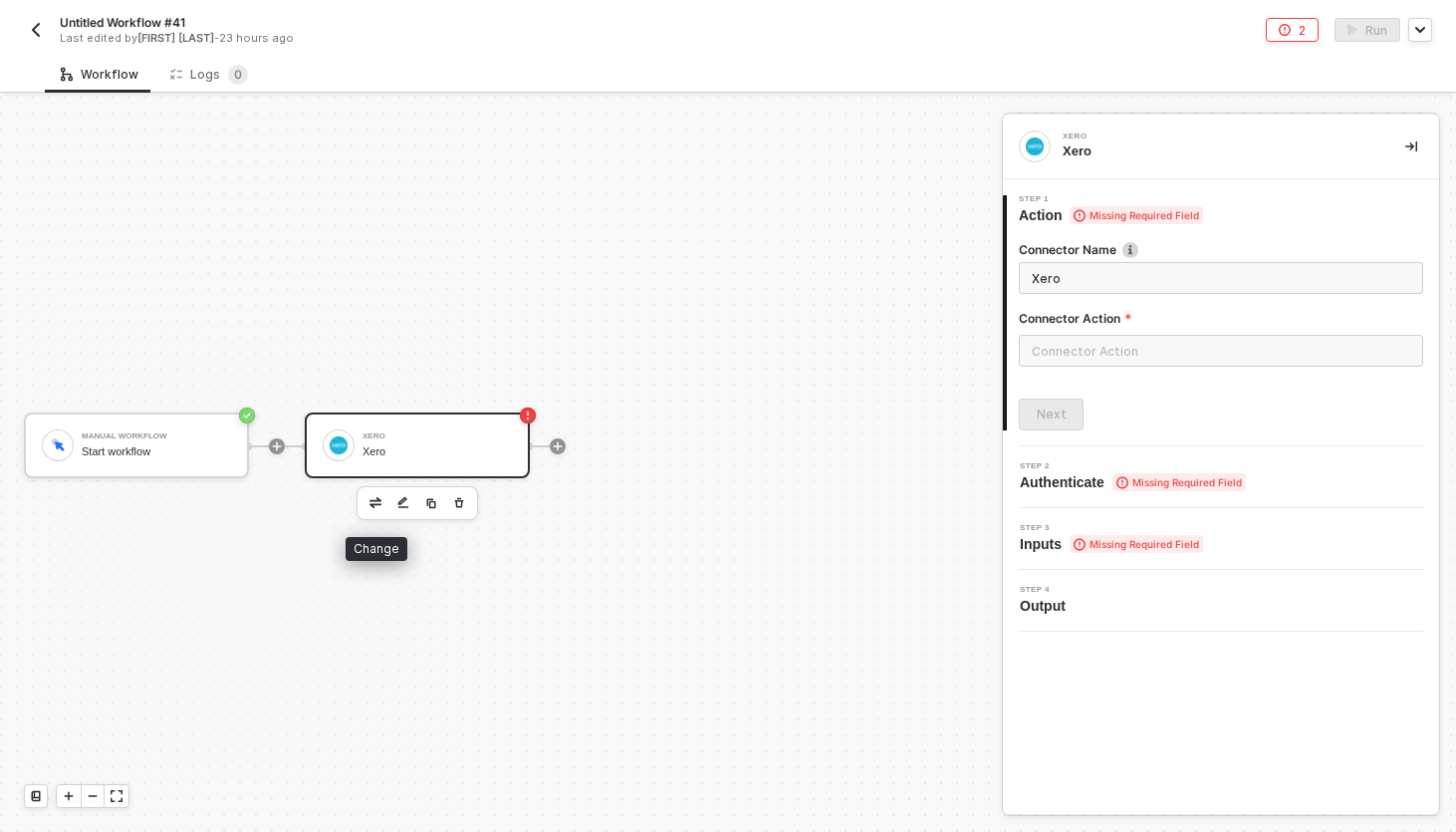 click at bounding box center [375, 502] 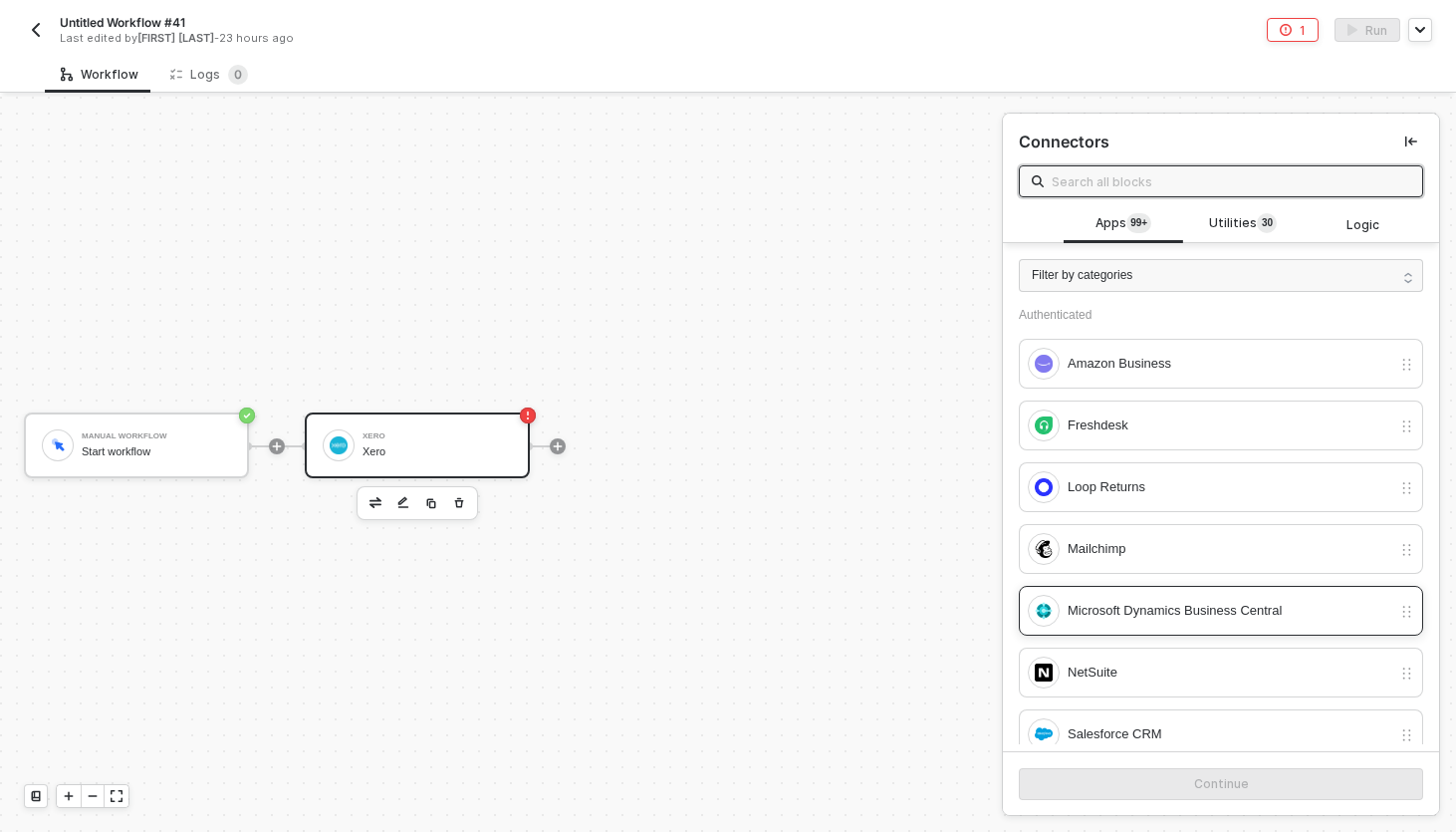 click on "Microsoft Dynamics Business Central" at bounding box center (1229, 611) 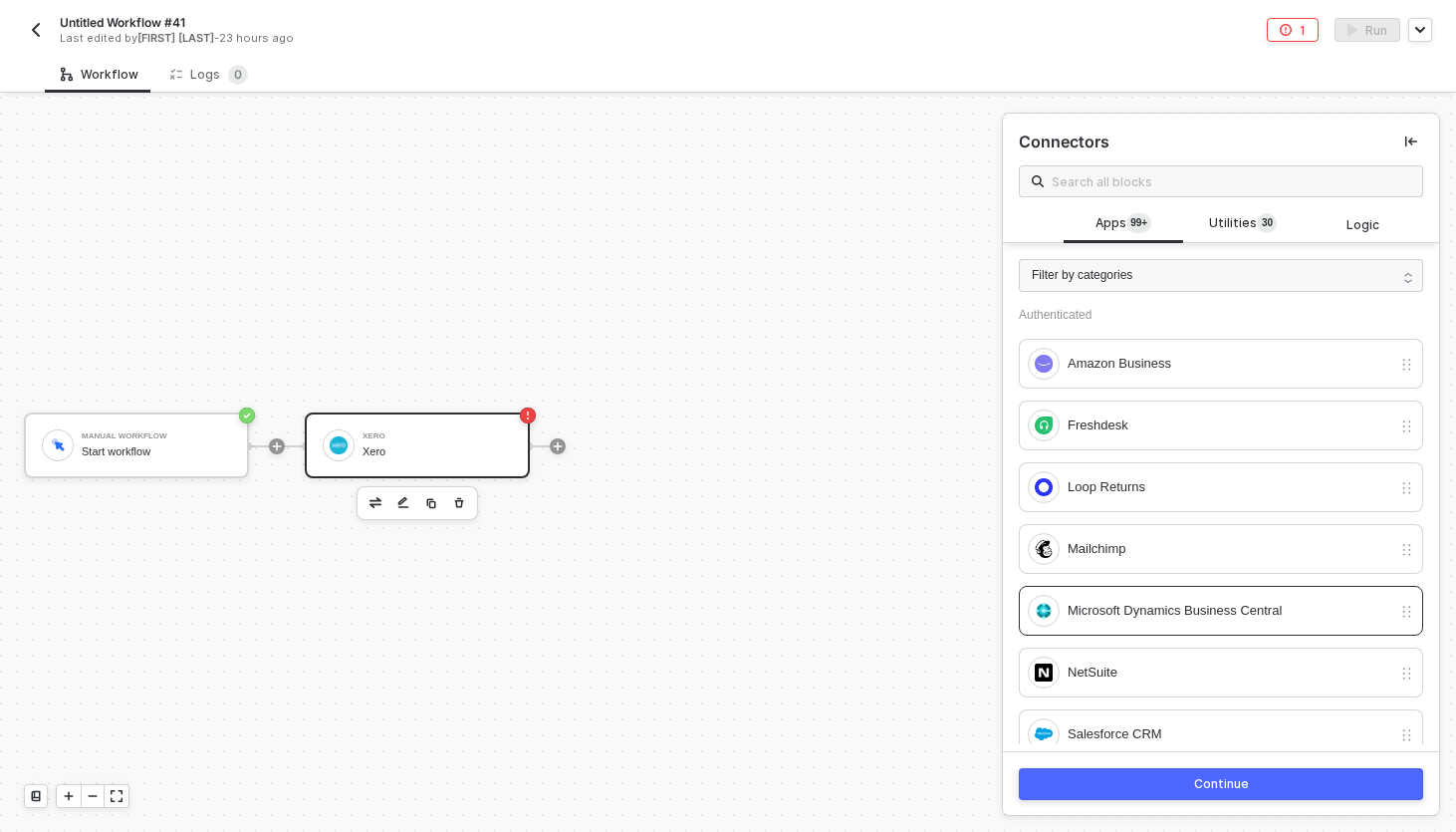 click on "Continue" at bounding box center (1221, 784) 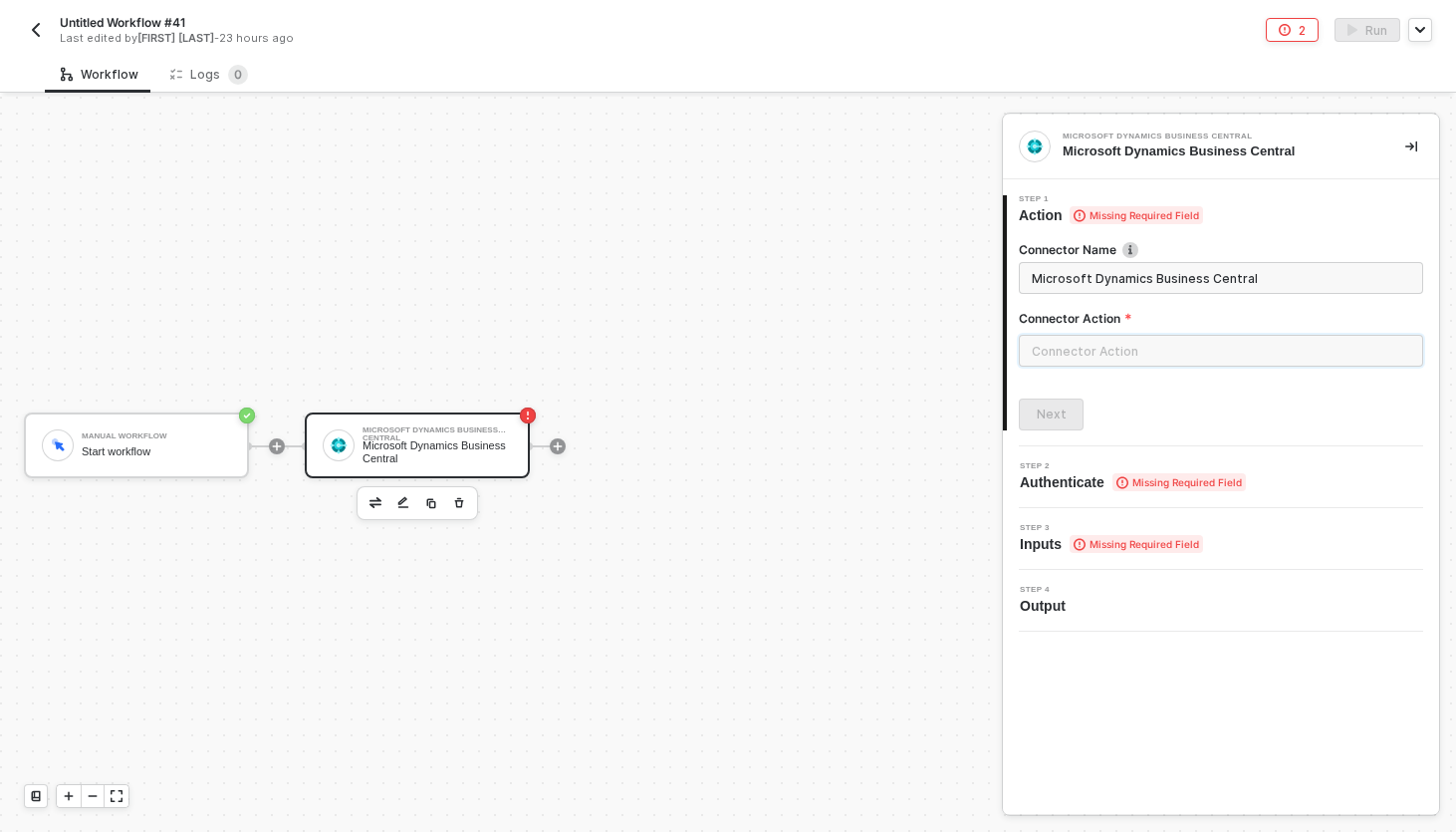click at bounding box center [1221, 351] 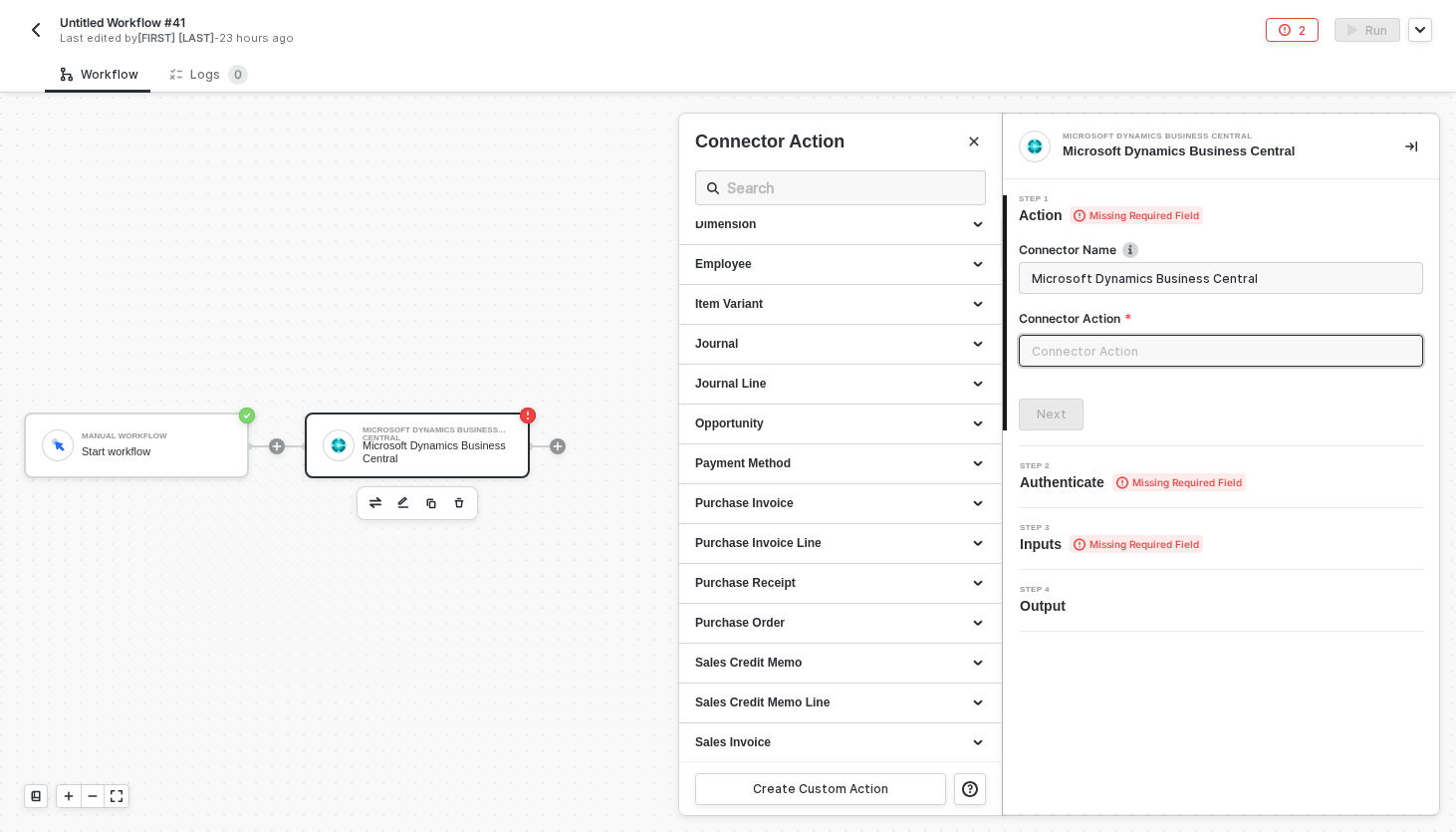 scroll, scrollTop: 502, scrollLeft: 0, axis: vertical 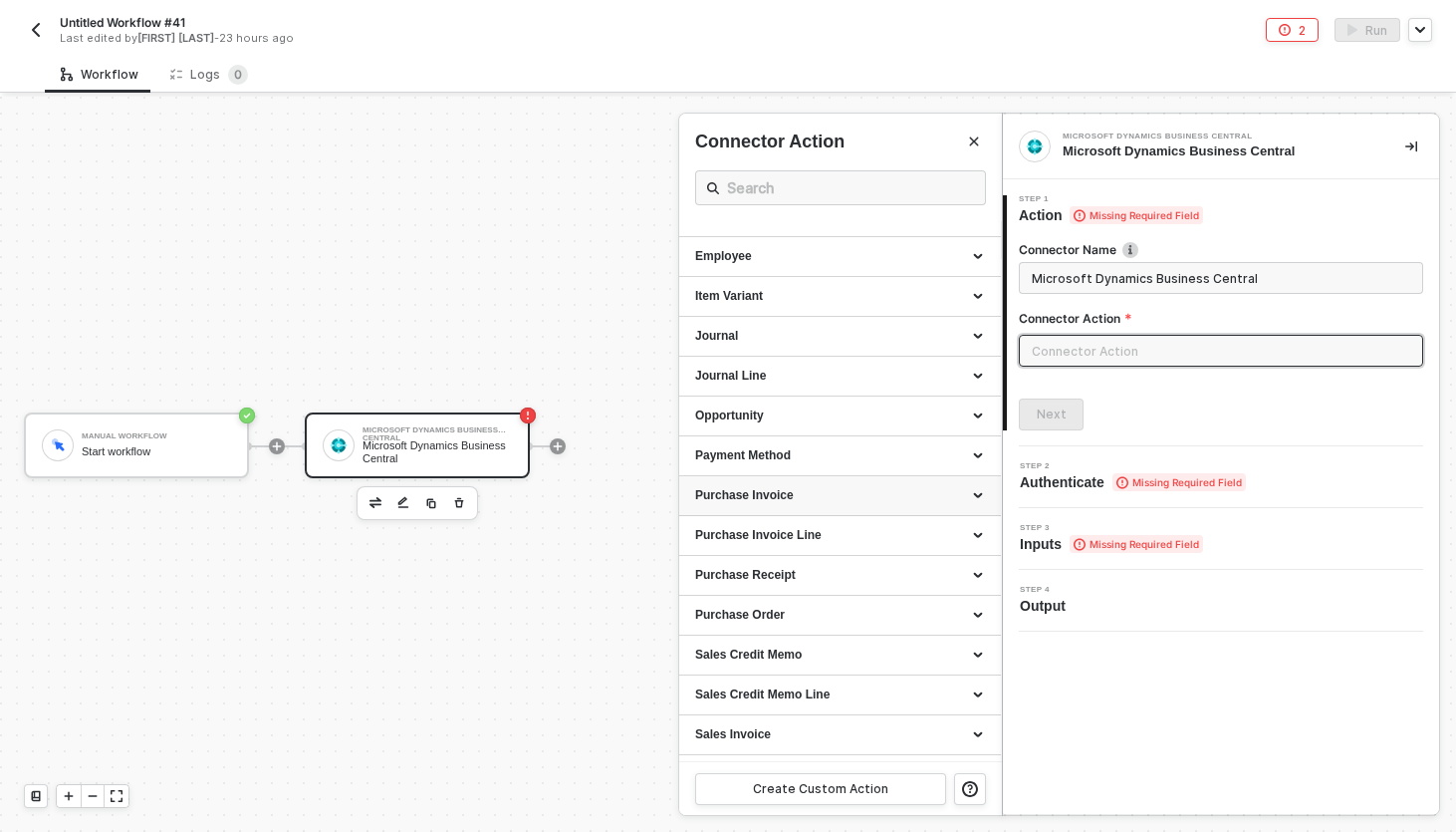 click on "Purchase Invoice" at bounding box center [840, 495] 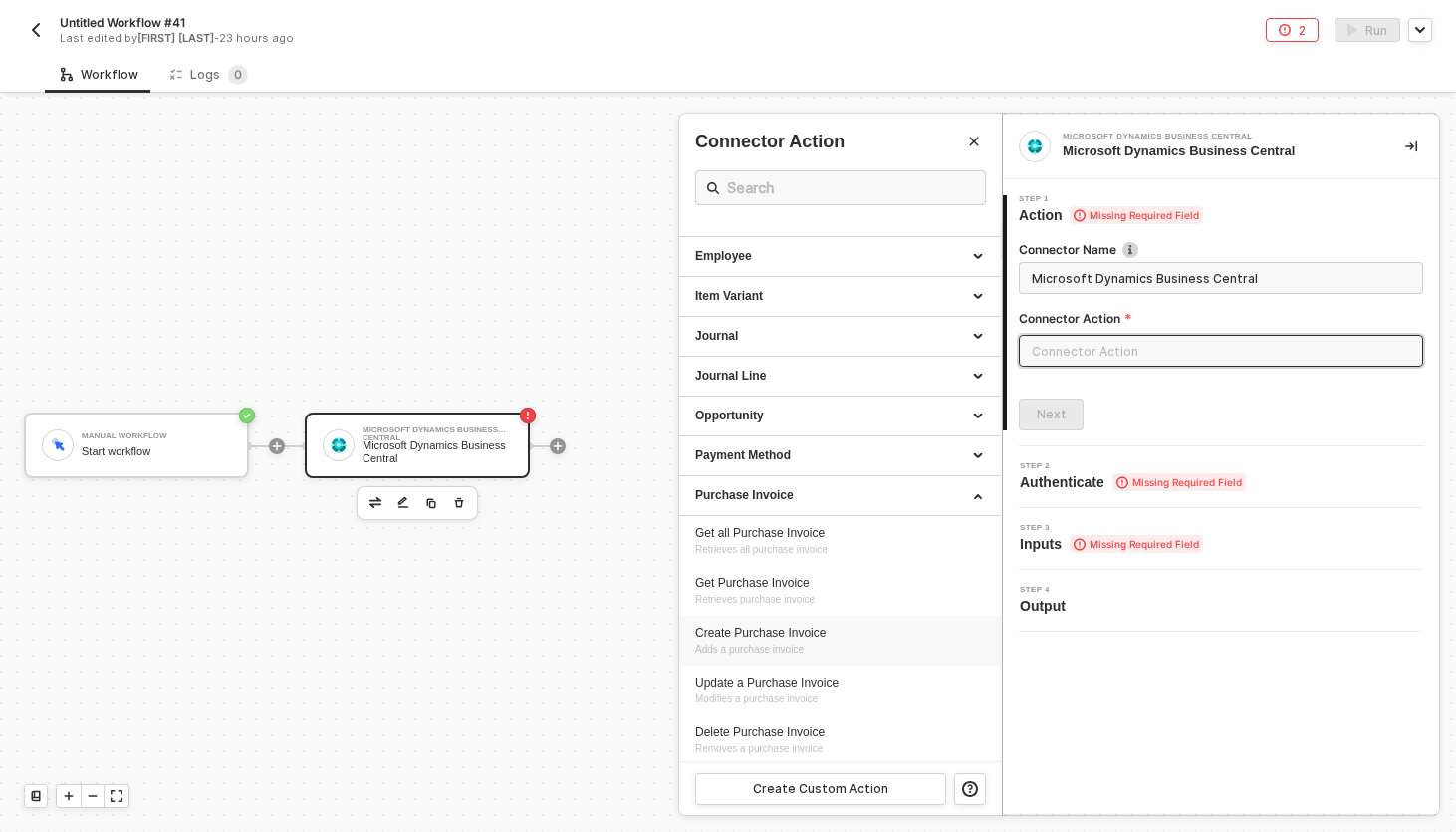 click on "Adds a purchase invoice" at bounding box center [749, 649] 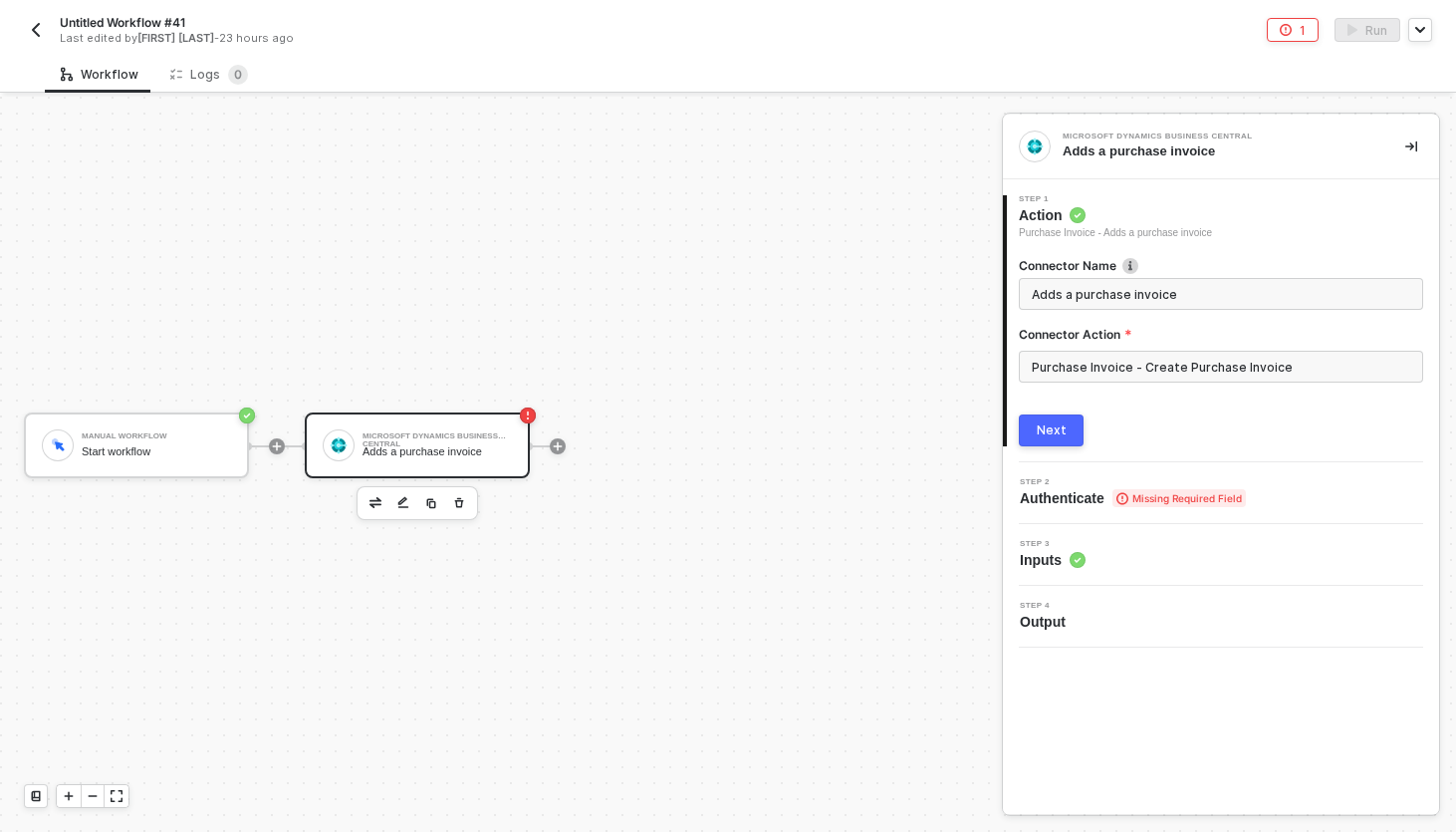 click on "Next" at bounding box center [1051, 430] 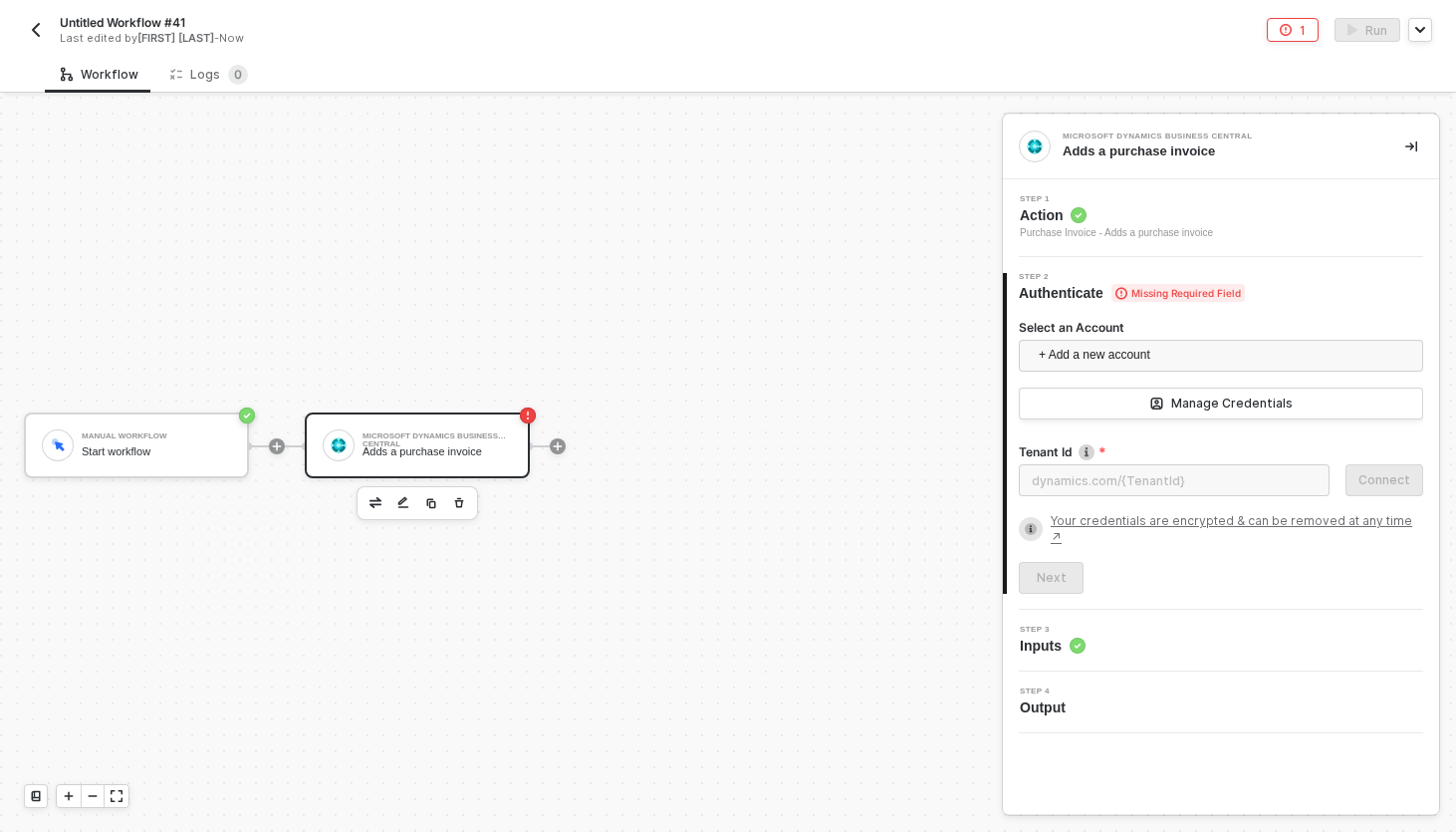 click on "Step 1" at bounding box center (1116, 199) 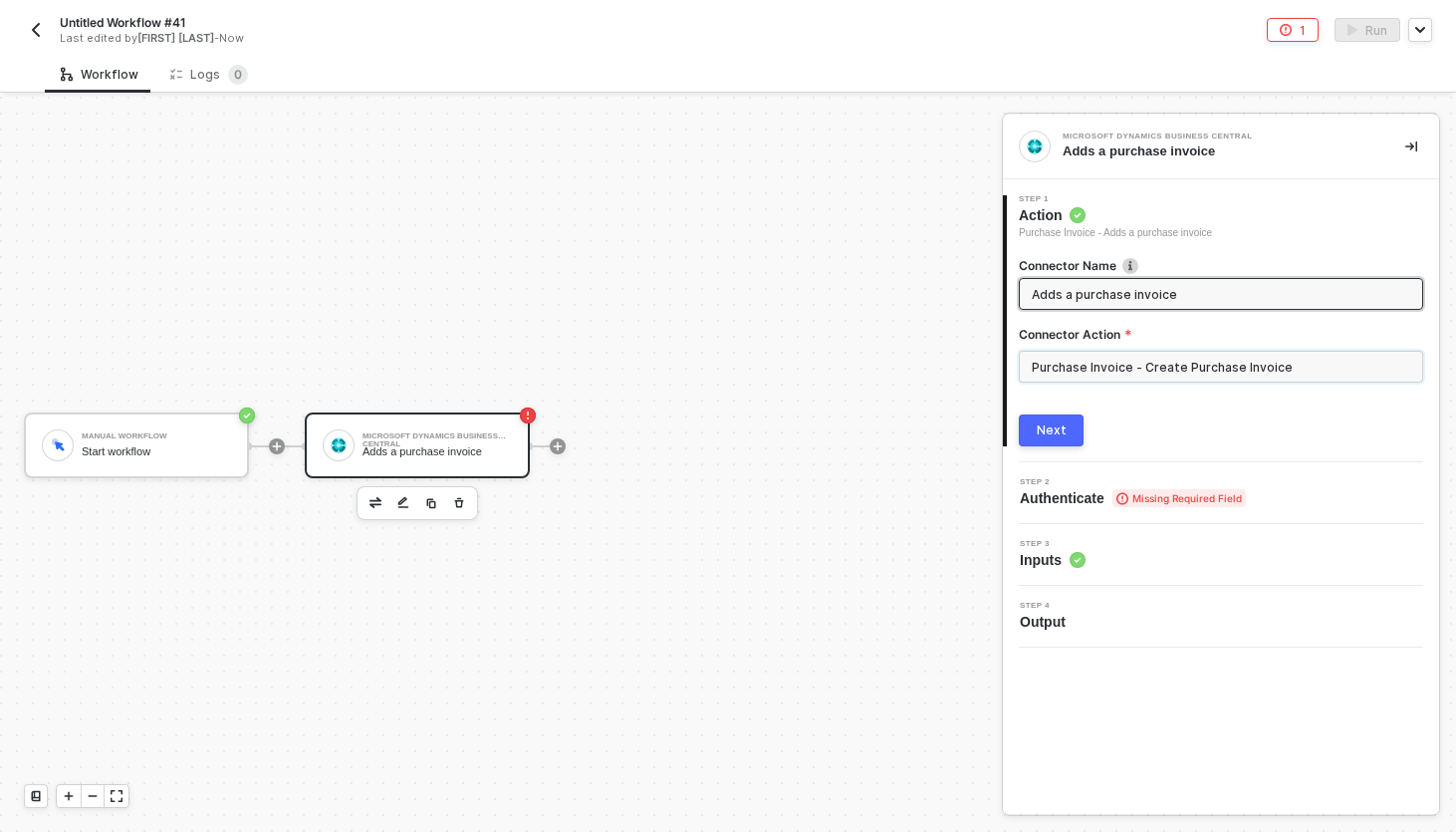click on "Purchase Invoice - Create Purchase Invoice" at bounding box center (1221, 367) 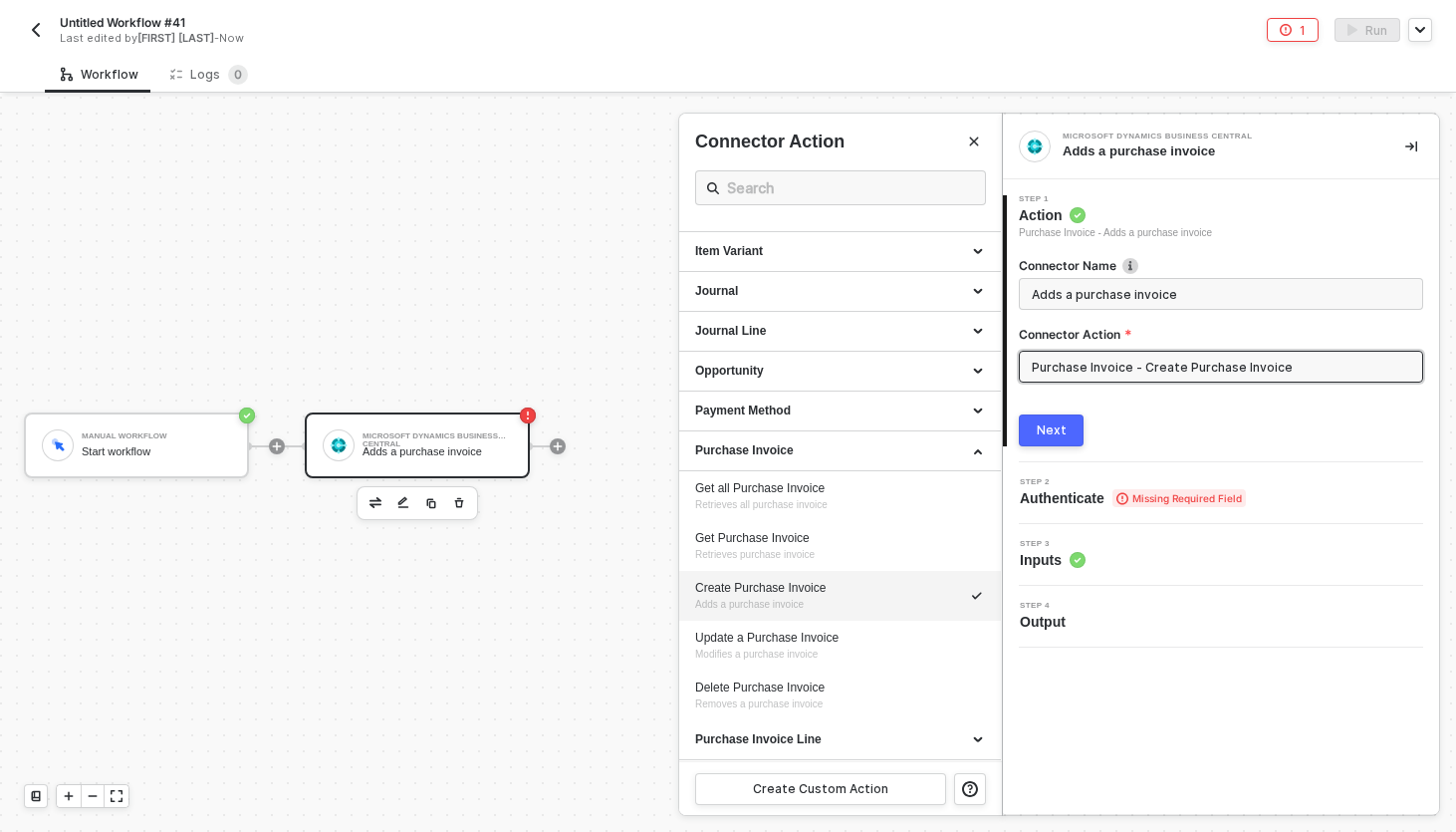 scroll, scrollTop: 553, scrollLeft: 0, axis: vertical 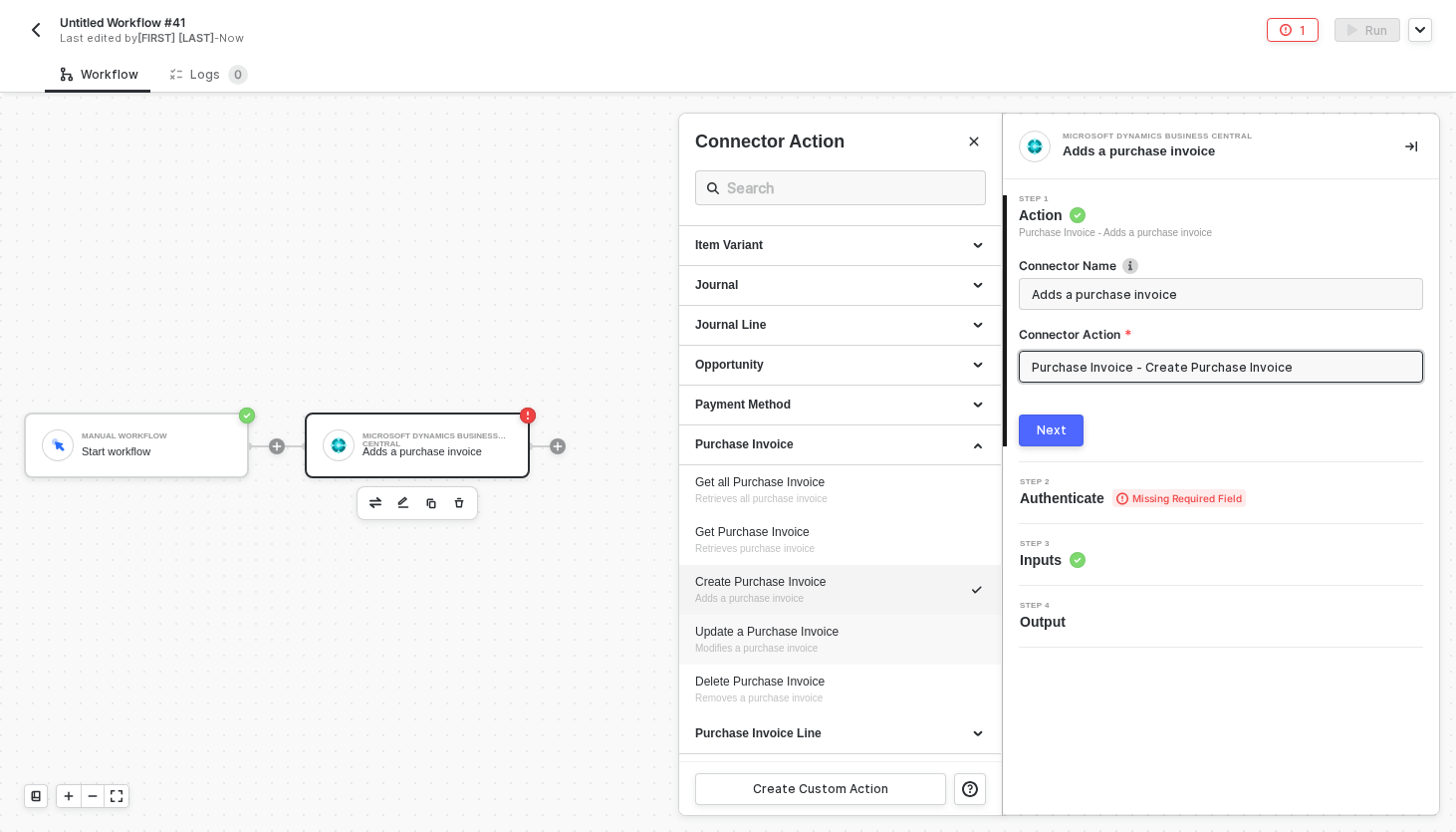 click on "Update a Purchase Invoice" at bounding box center [840, 632] 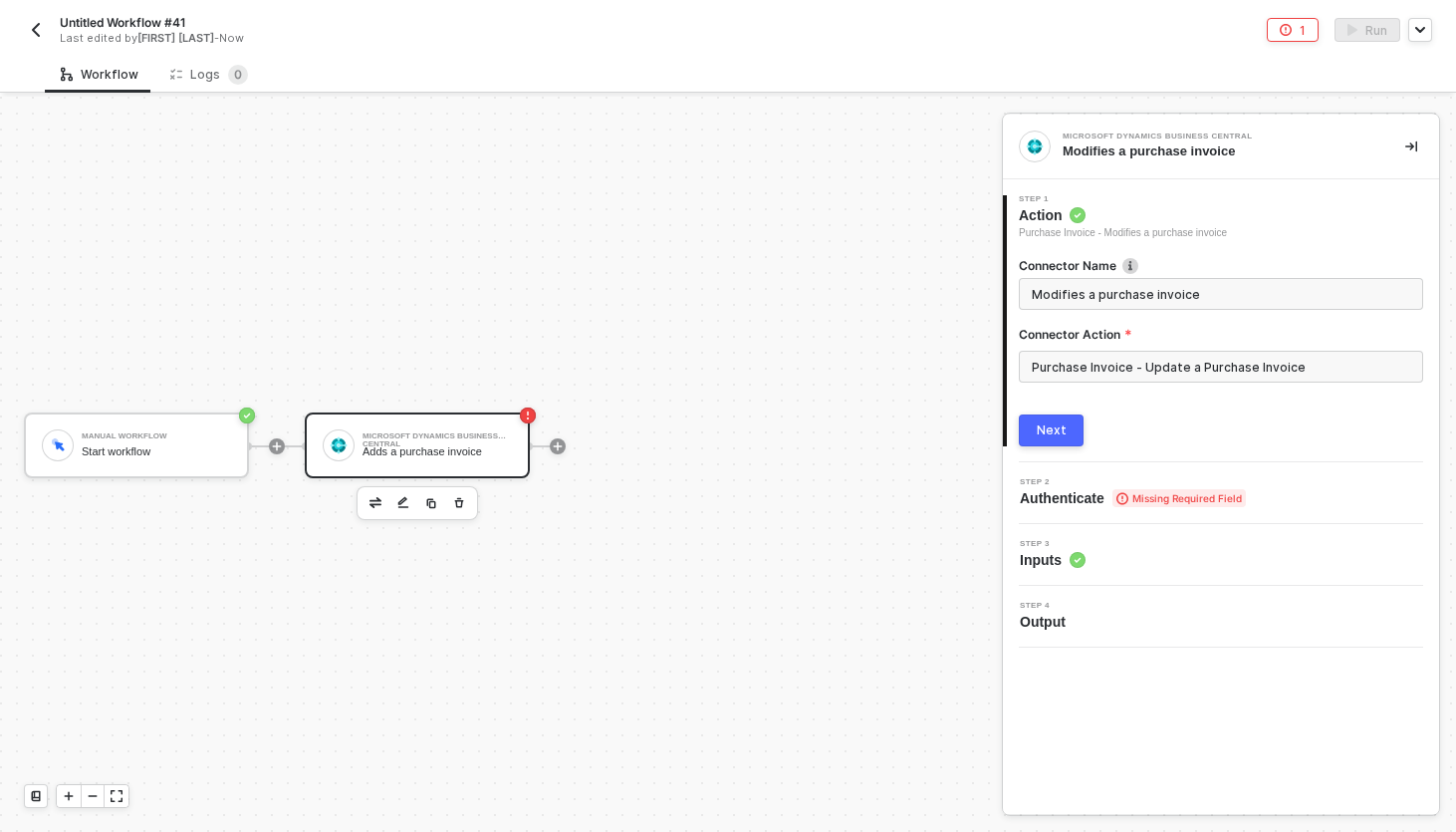 click on "Next" at bounding box center [1051, 430] 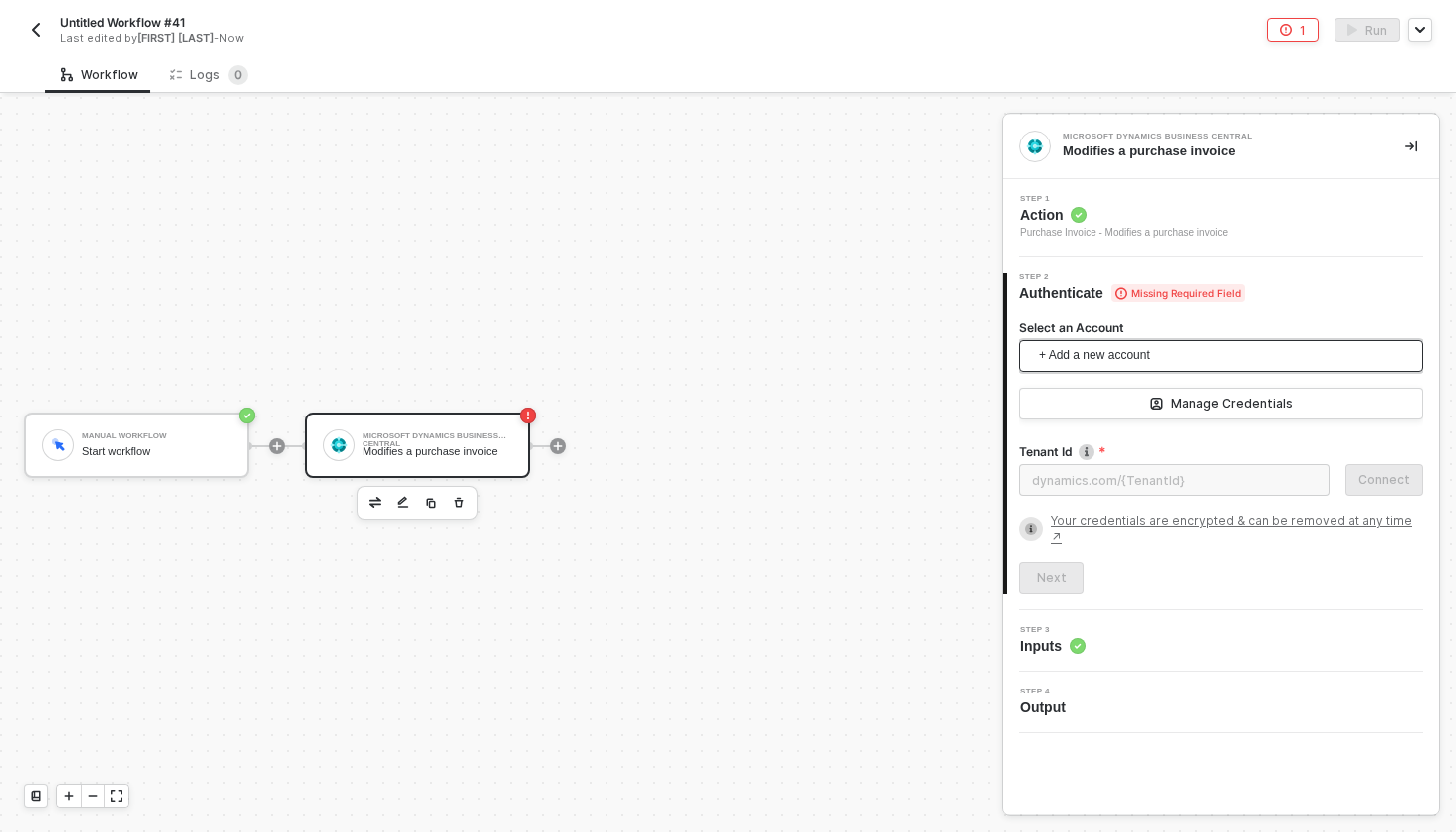 click on "+ Add a new account" at bounding box center [1225, 356] 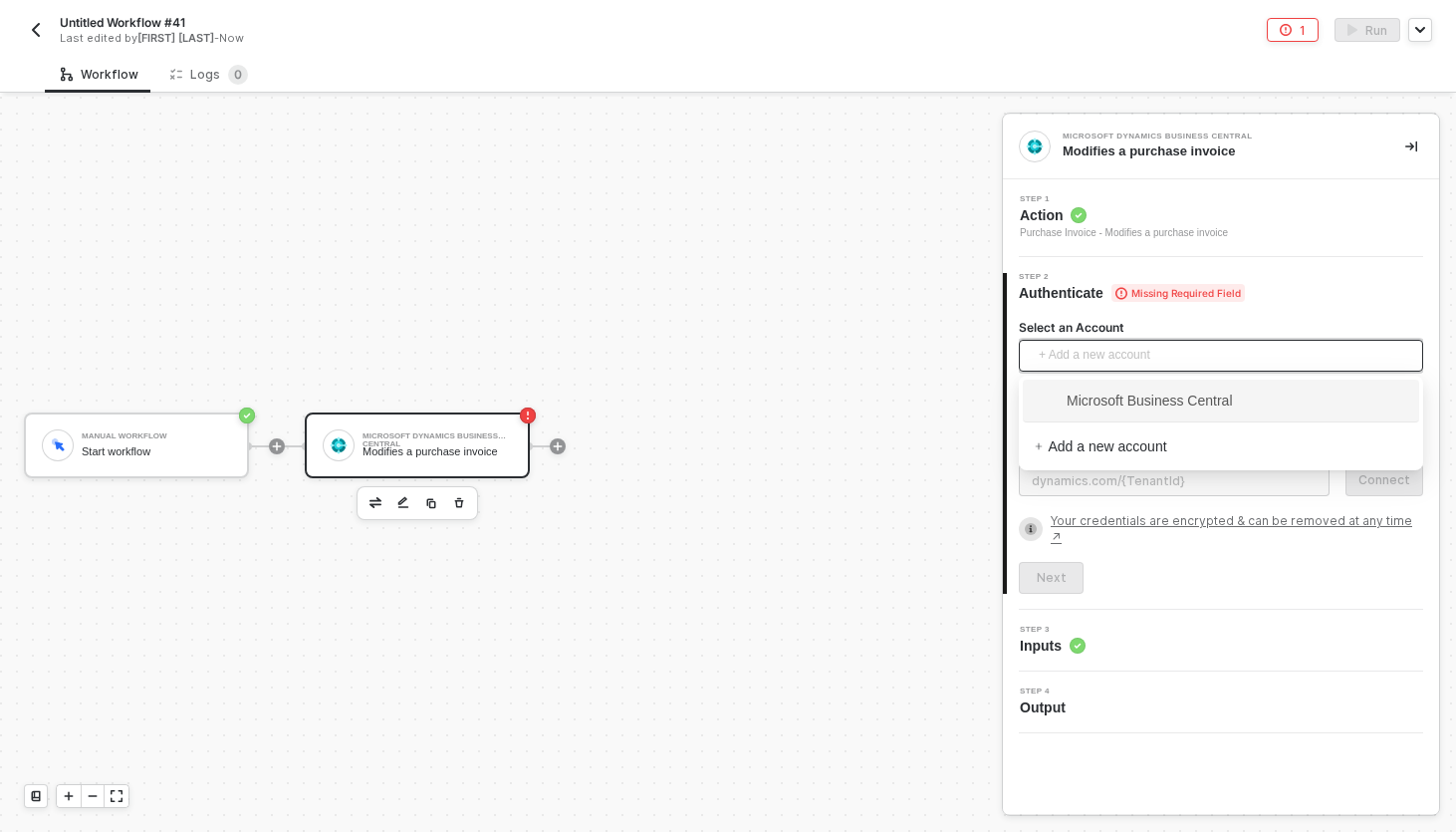 click on "Microsoft Business Central" at bounding box center [1133, 401] 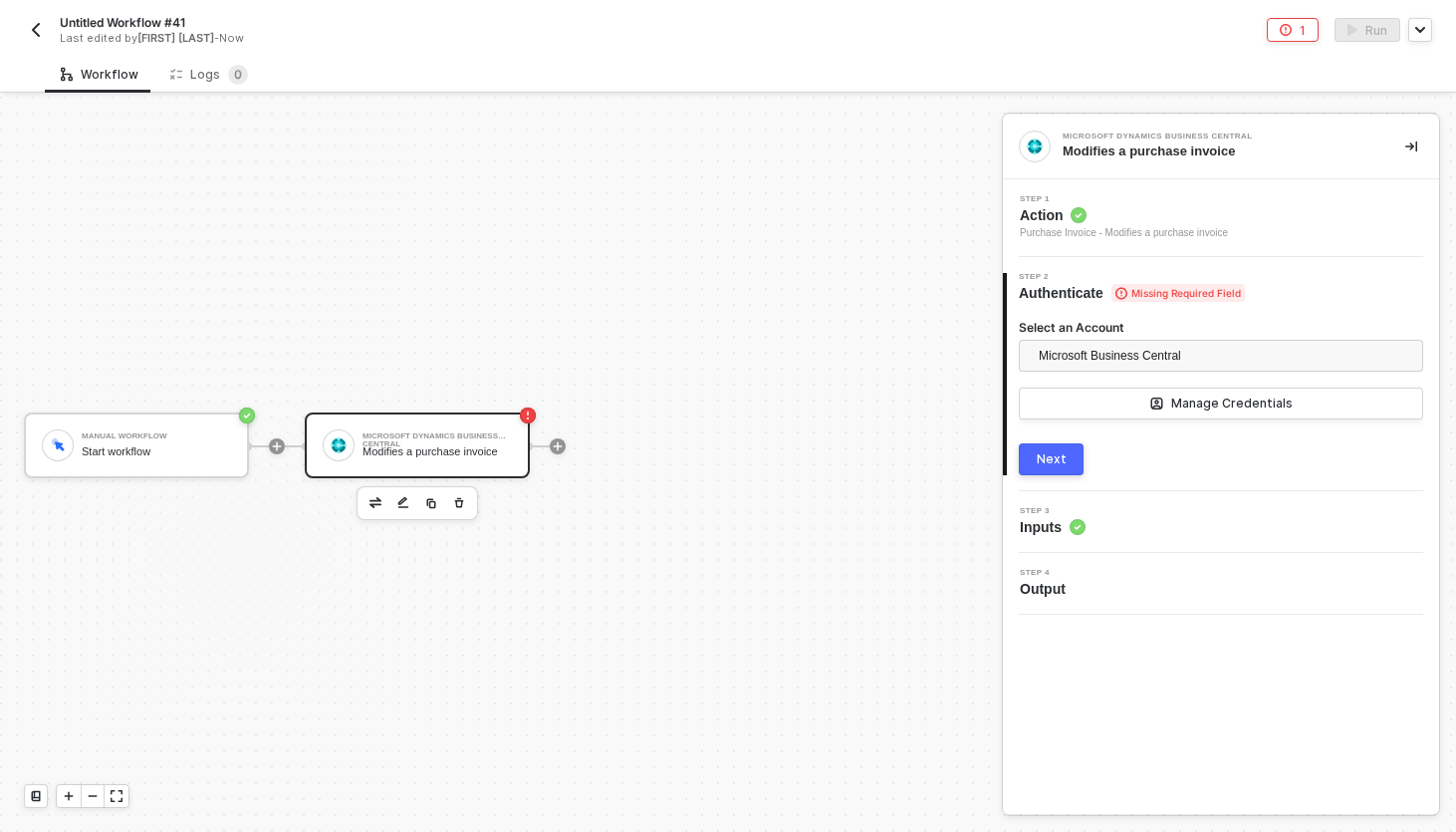 click on "3 Step 3 Inputs" at bounding box center (1221, 522) 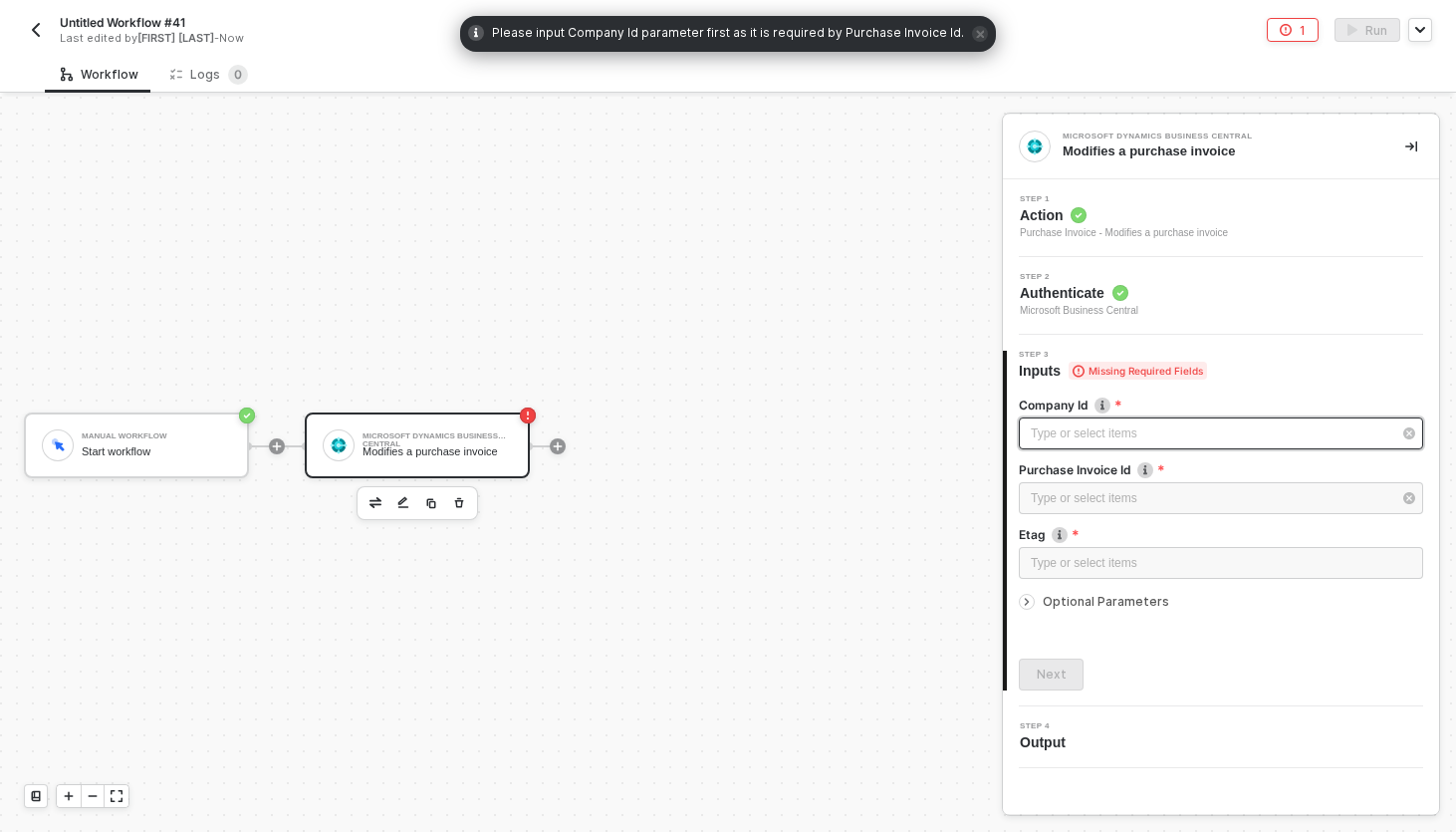 click on "Type or select items ﻿" at bounding box center [1211, 433] 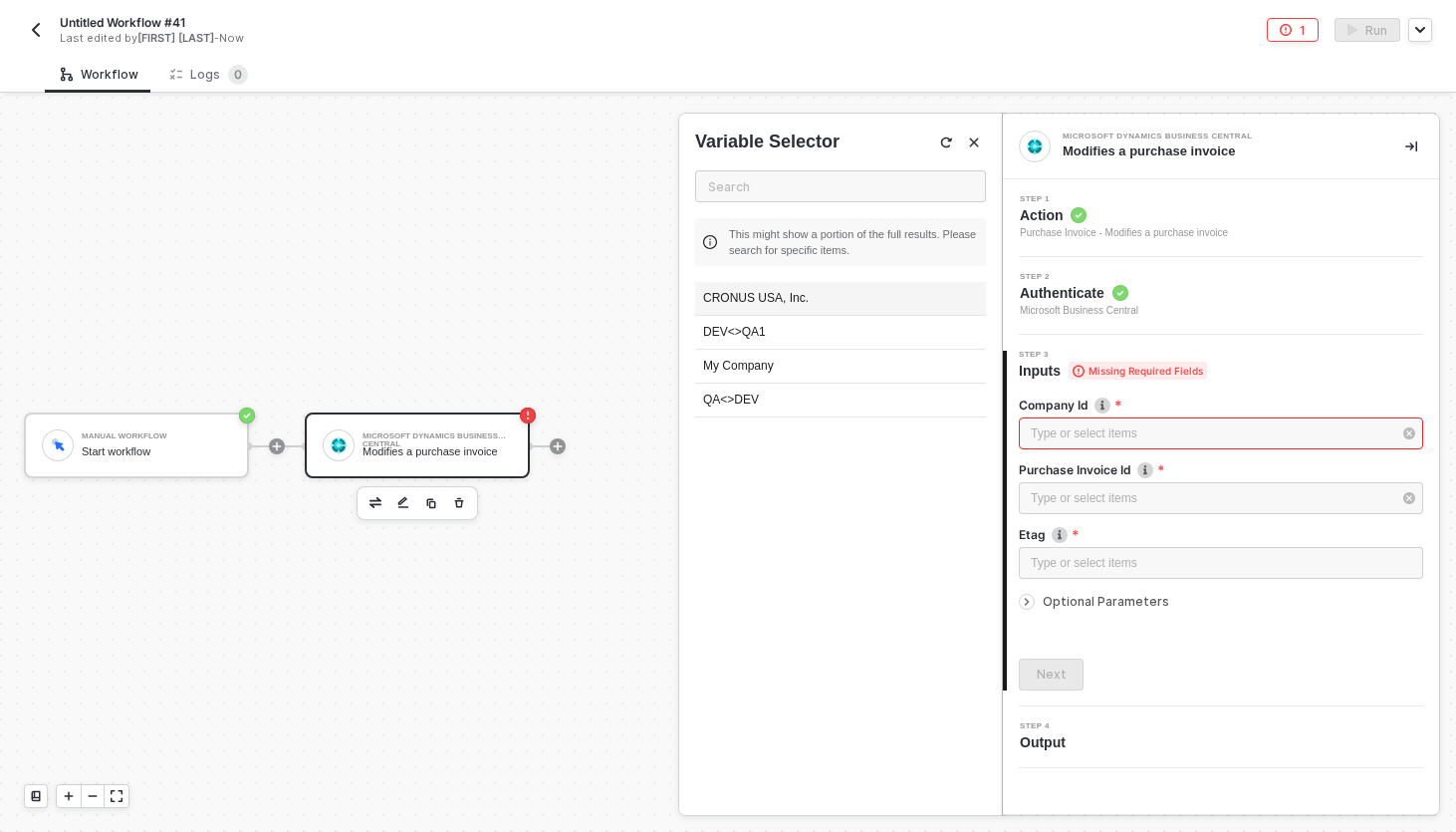 click on "CRONUS USA, Inc." at bounding box center (841, 299) 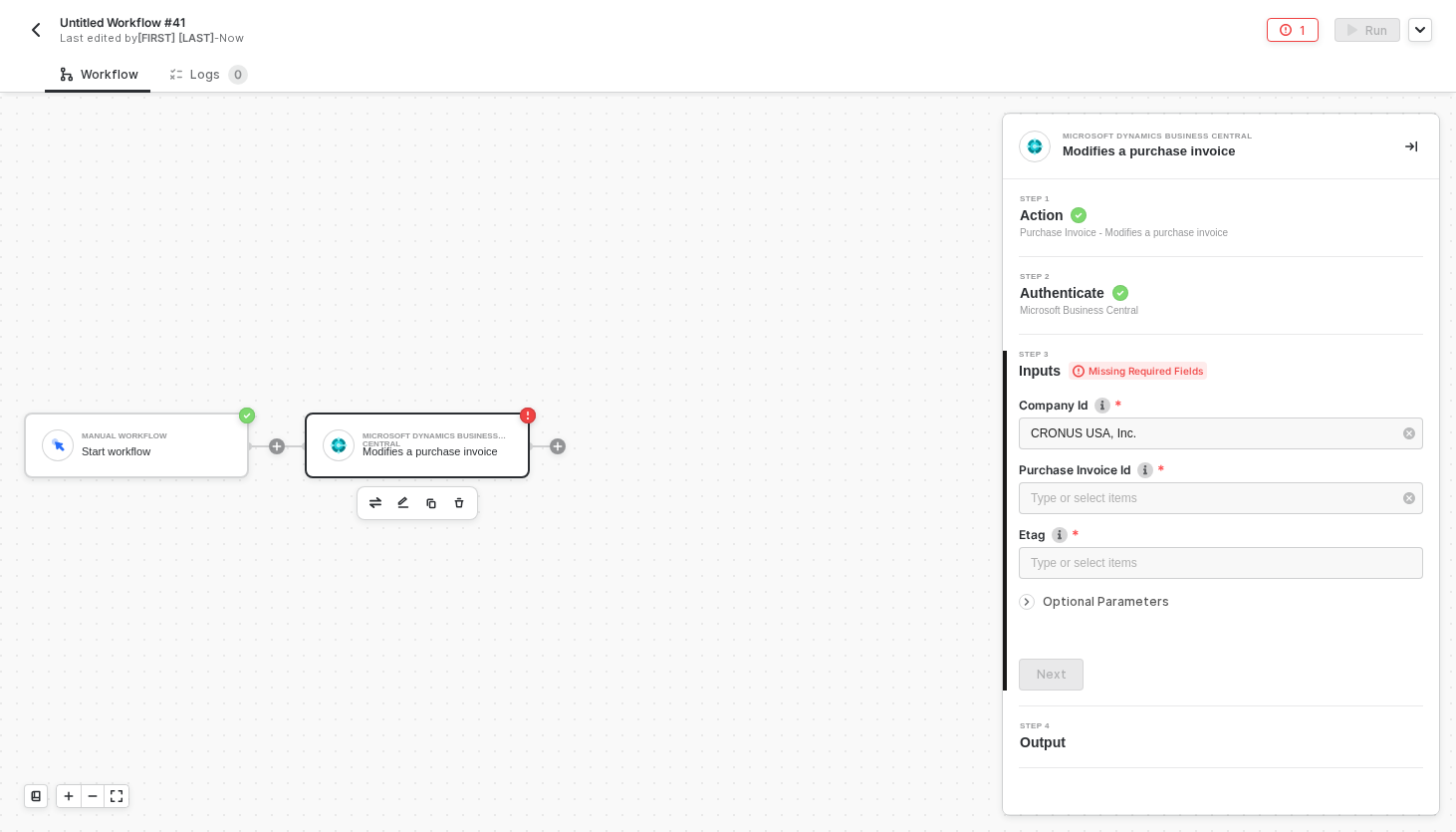 click at bounding box center (1221, 522) 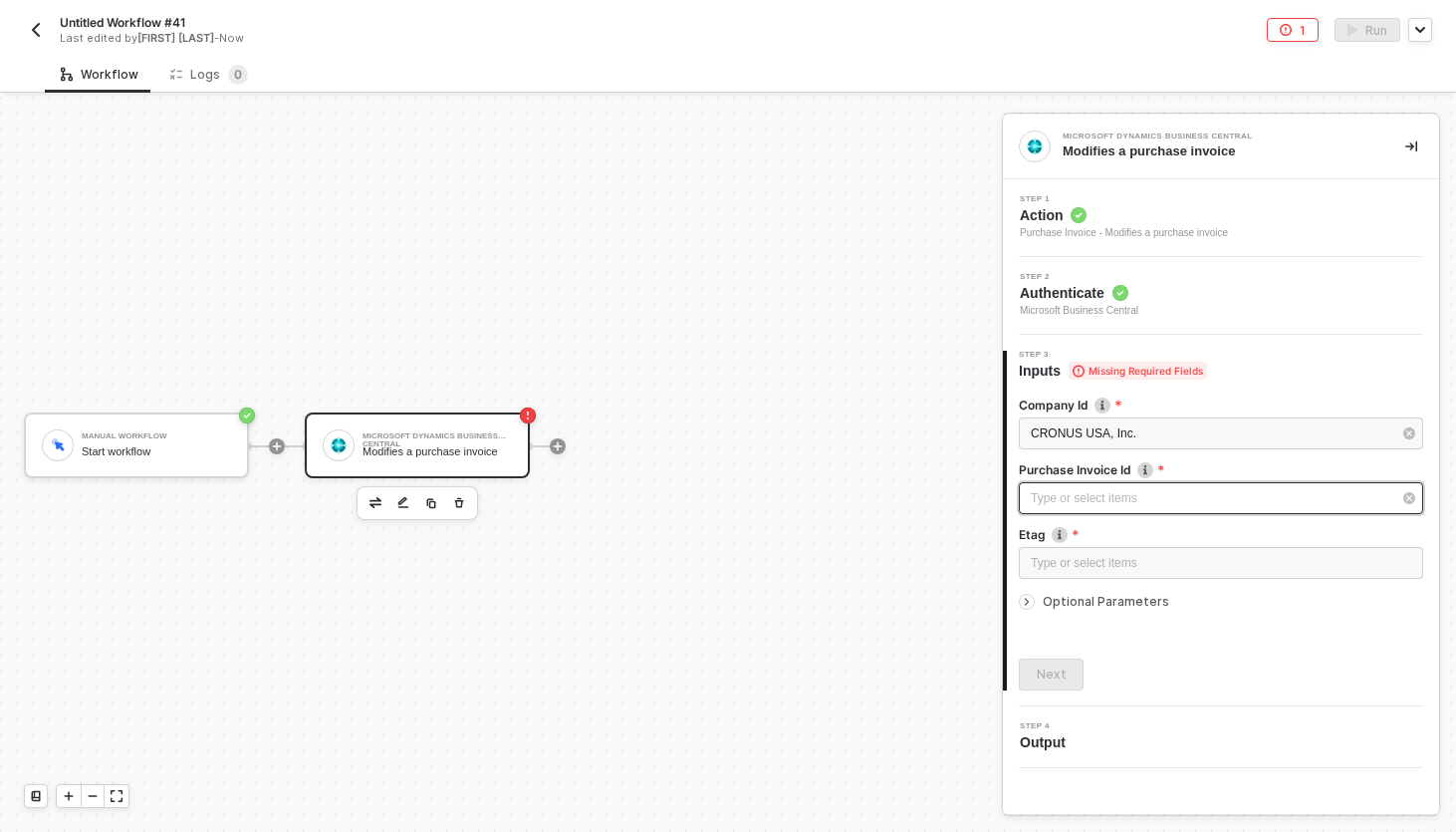 click on "Type or select items ﻿" at bounding box center [1211, 498] 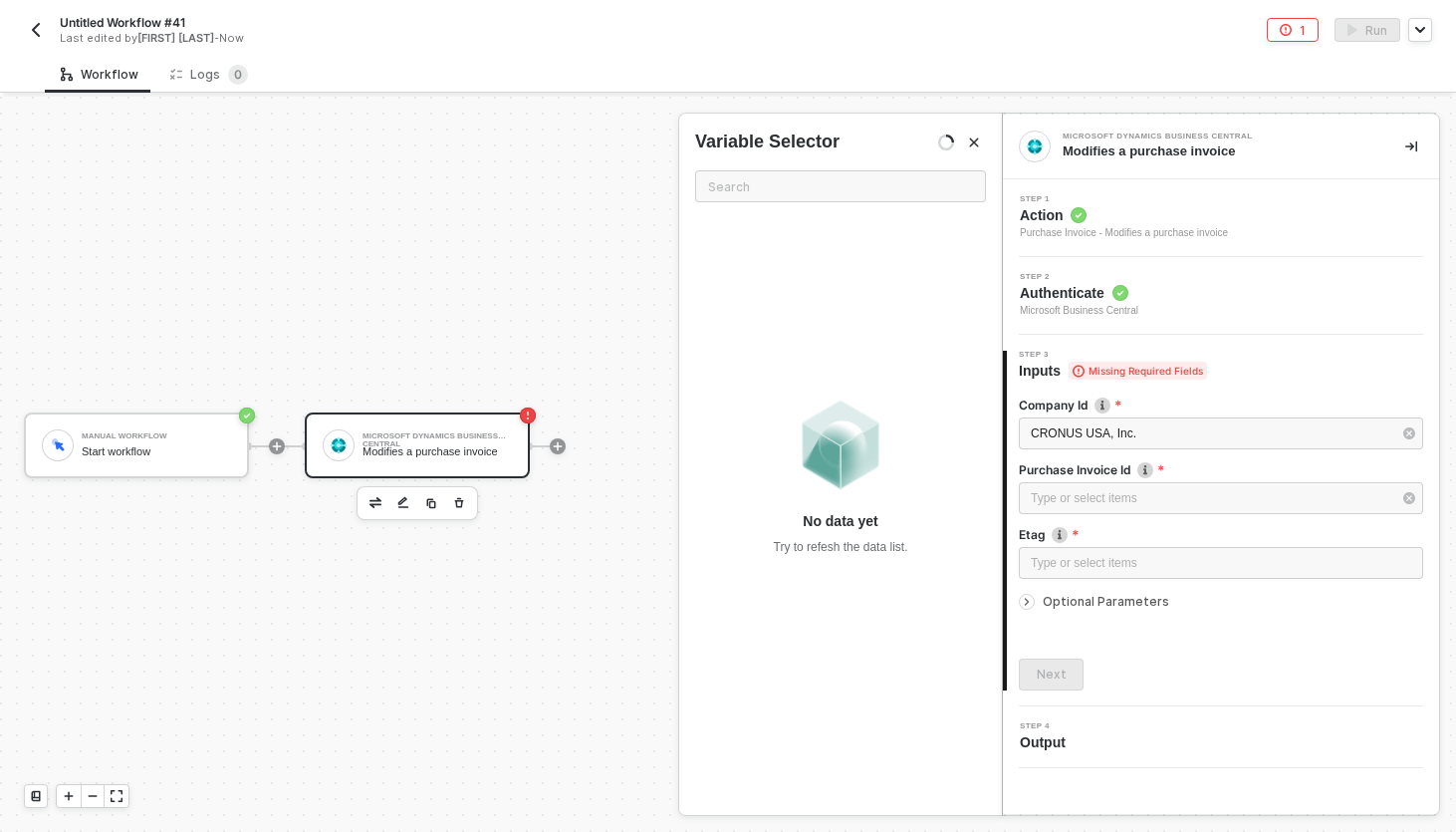 click on "Company Id CRONUS USA, Inc. Purchase Invoice Id Type or select items ﻿ Etag Type or select items ﻿ Optional Parameters Next" at bounding box center (1221, 535) 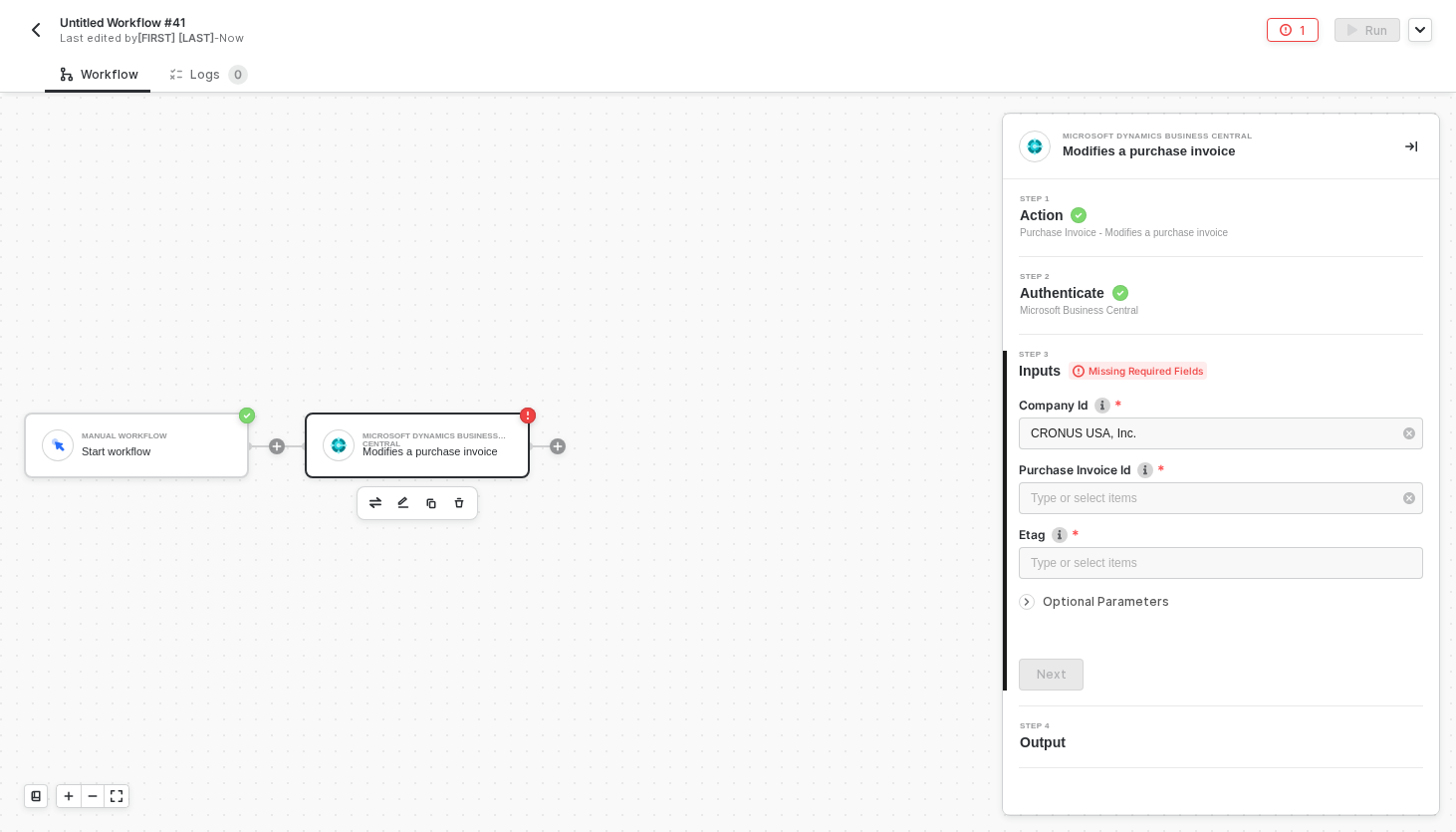 click on "Optional Parameters" at bounding box center [1105, 601] 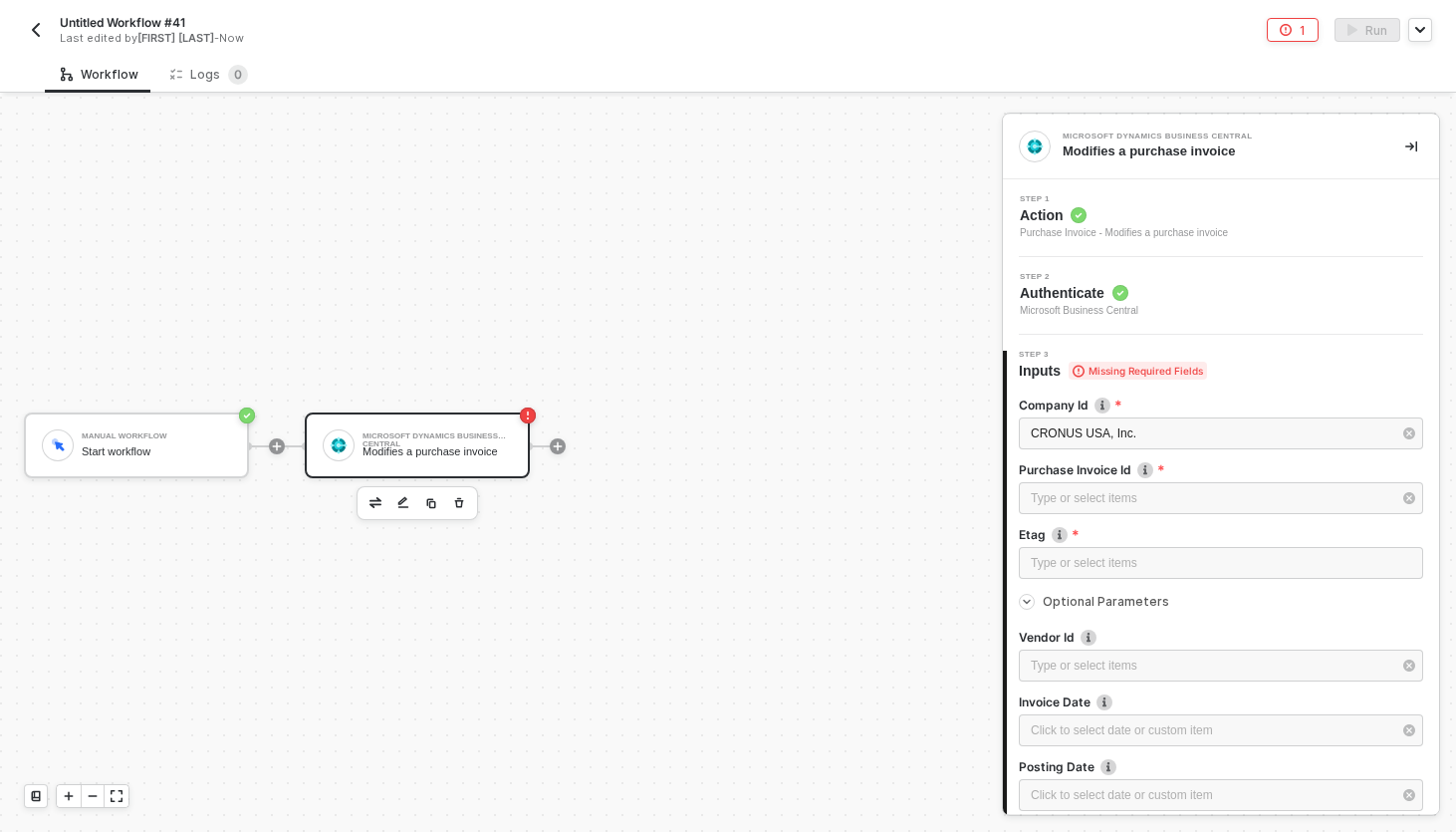 click on "Optional Parameters" at bounding box center (1105, 601) 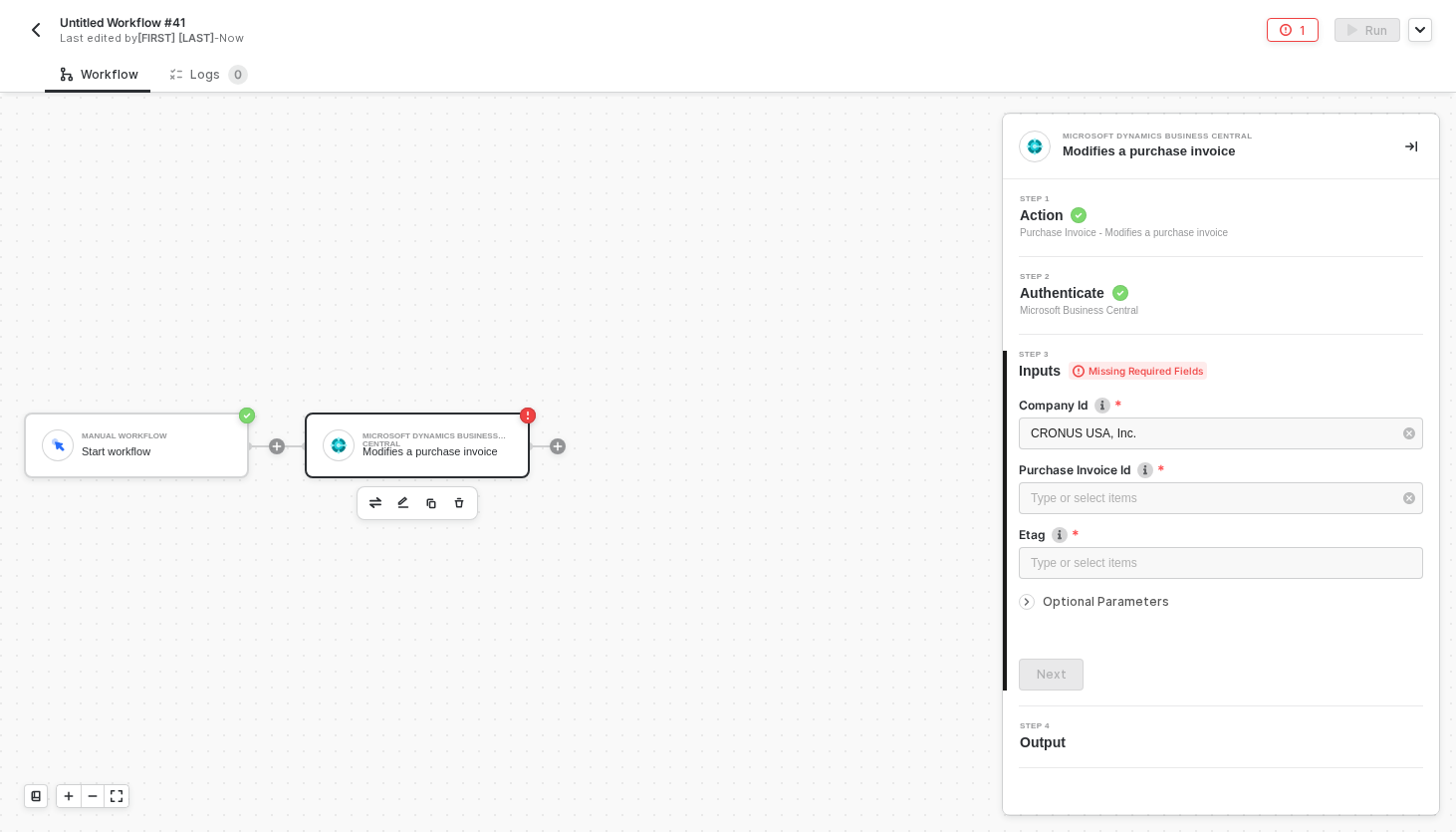 click on "Manual Workflow Start workflow Microsoft Dynamics Business Central Modifies a purchase invoice" at bounding box center (496, 445) 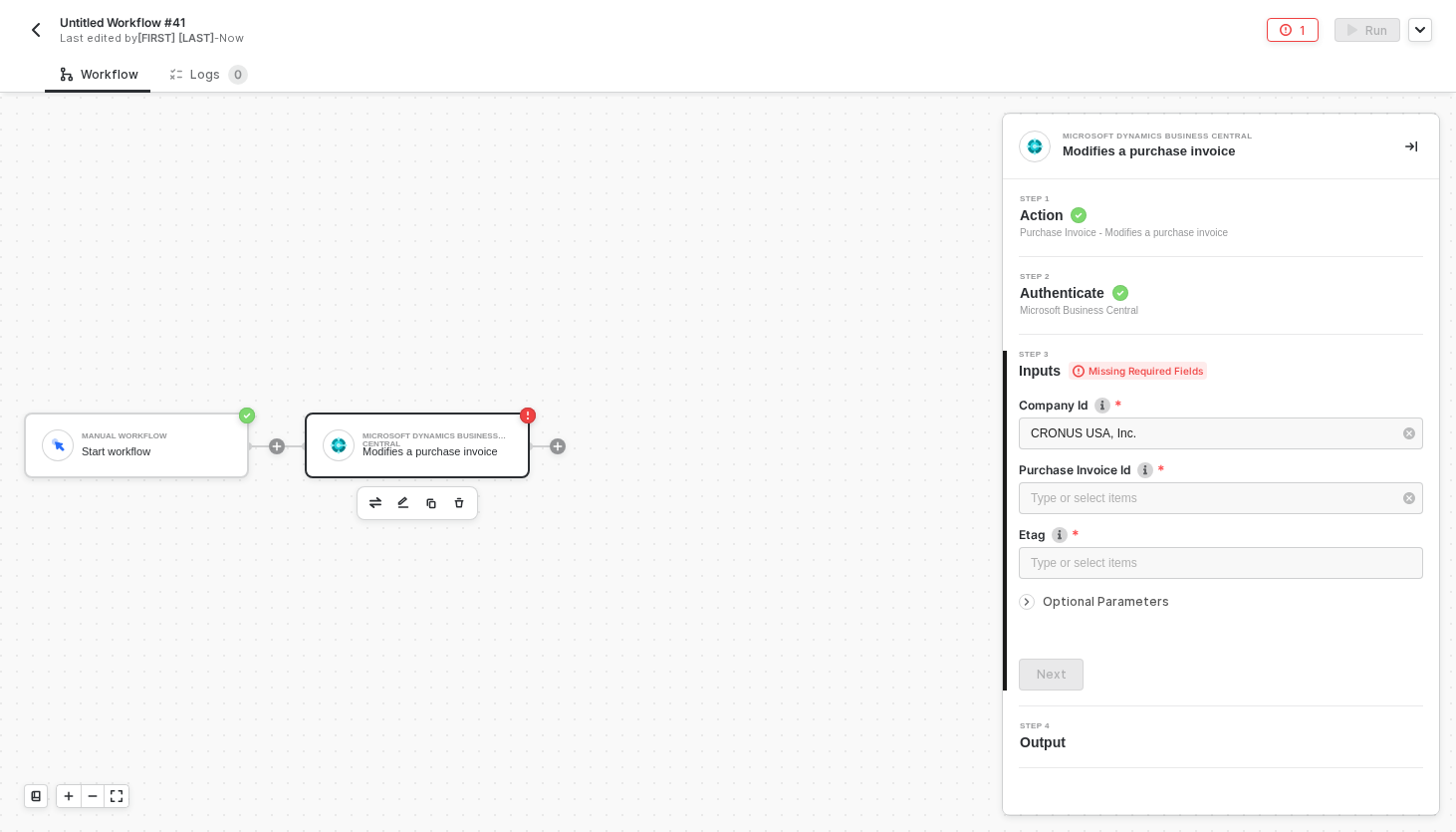 click on "Optional Parameters" at bounding box center (1105, 601) 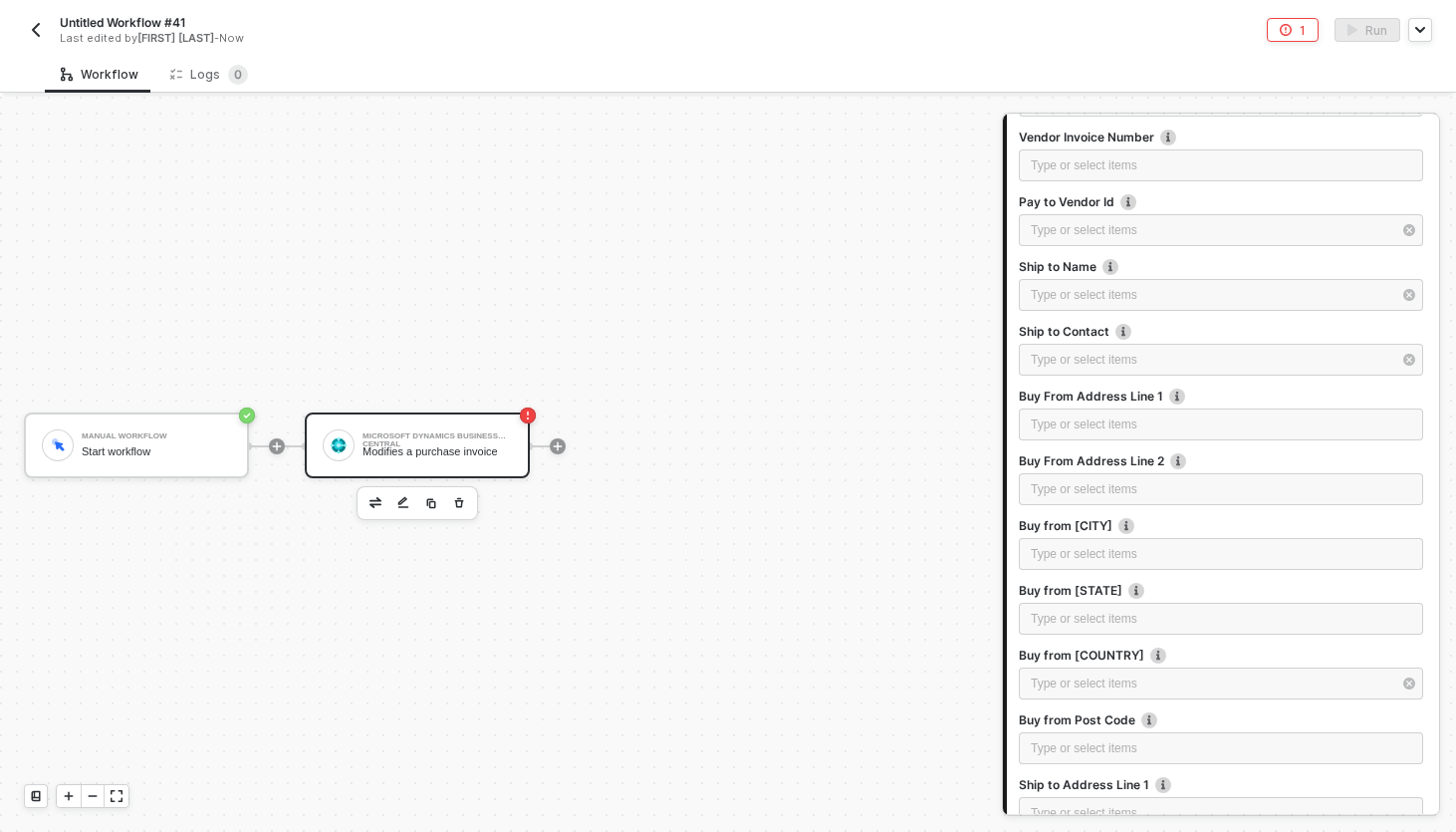 scroll, scrollTop: 741, scrollLeft: 0, axis: vertical 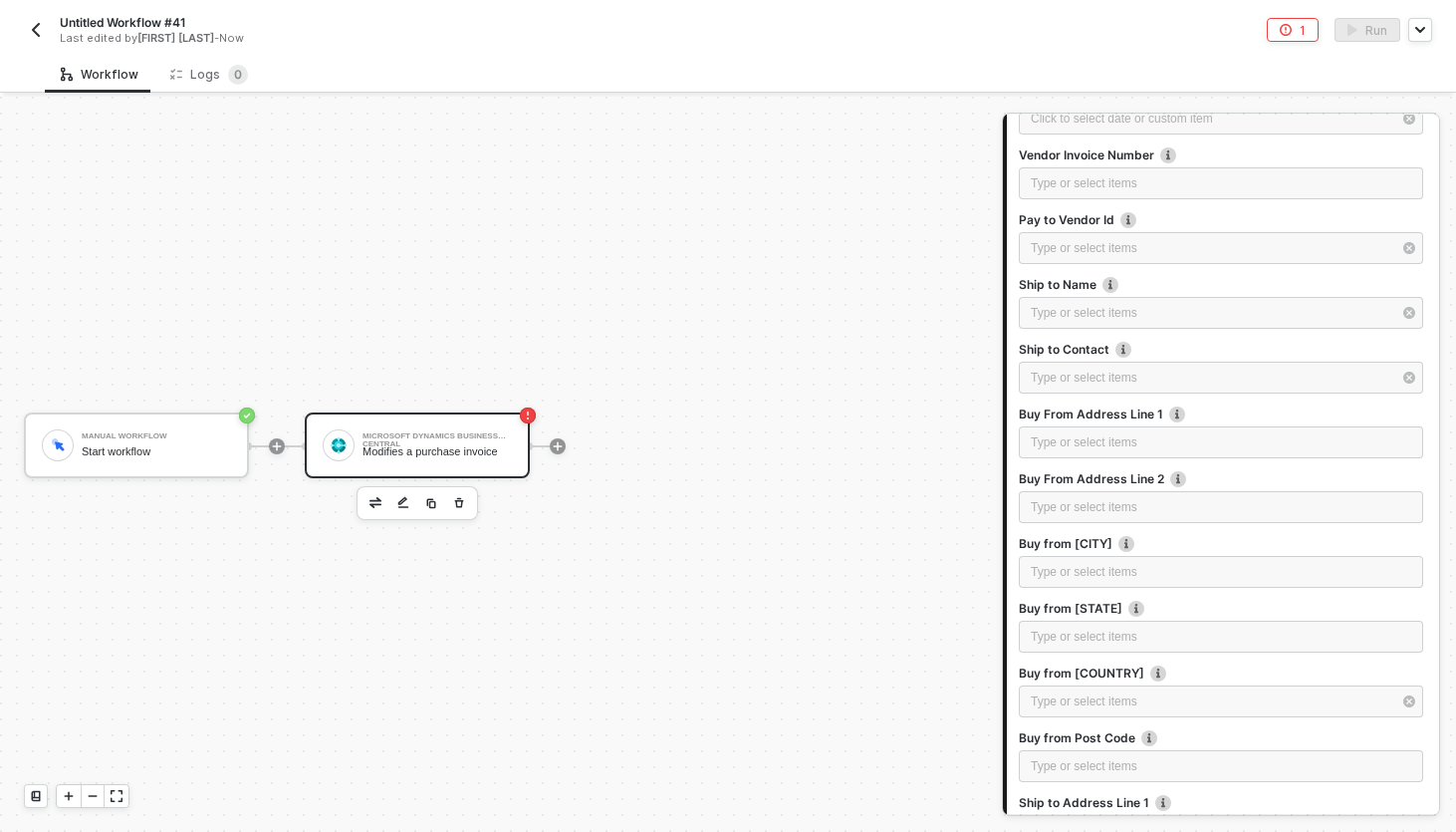 click on "Microsoft Dynamics Business Central" at bounding box center (437, 436) 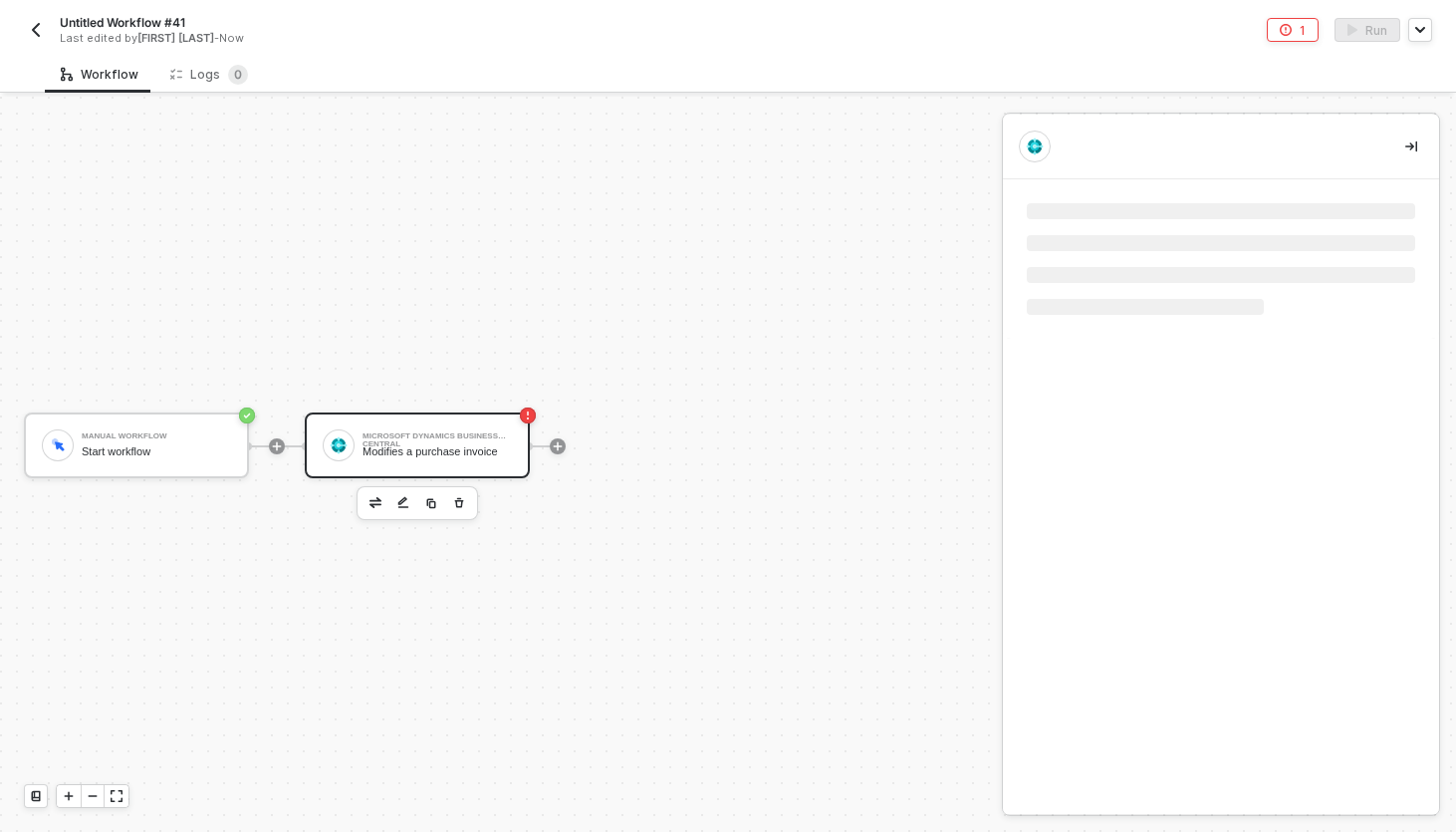 scroll, scrollTop: 0, scrollLeft: 0, axis: both 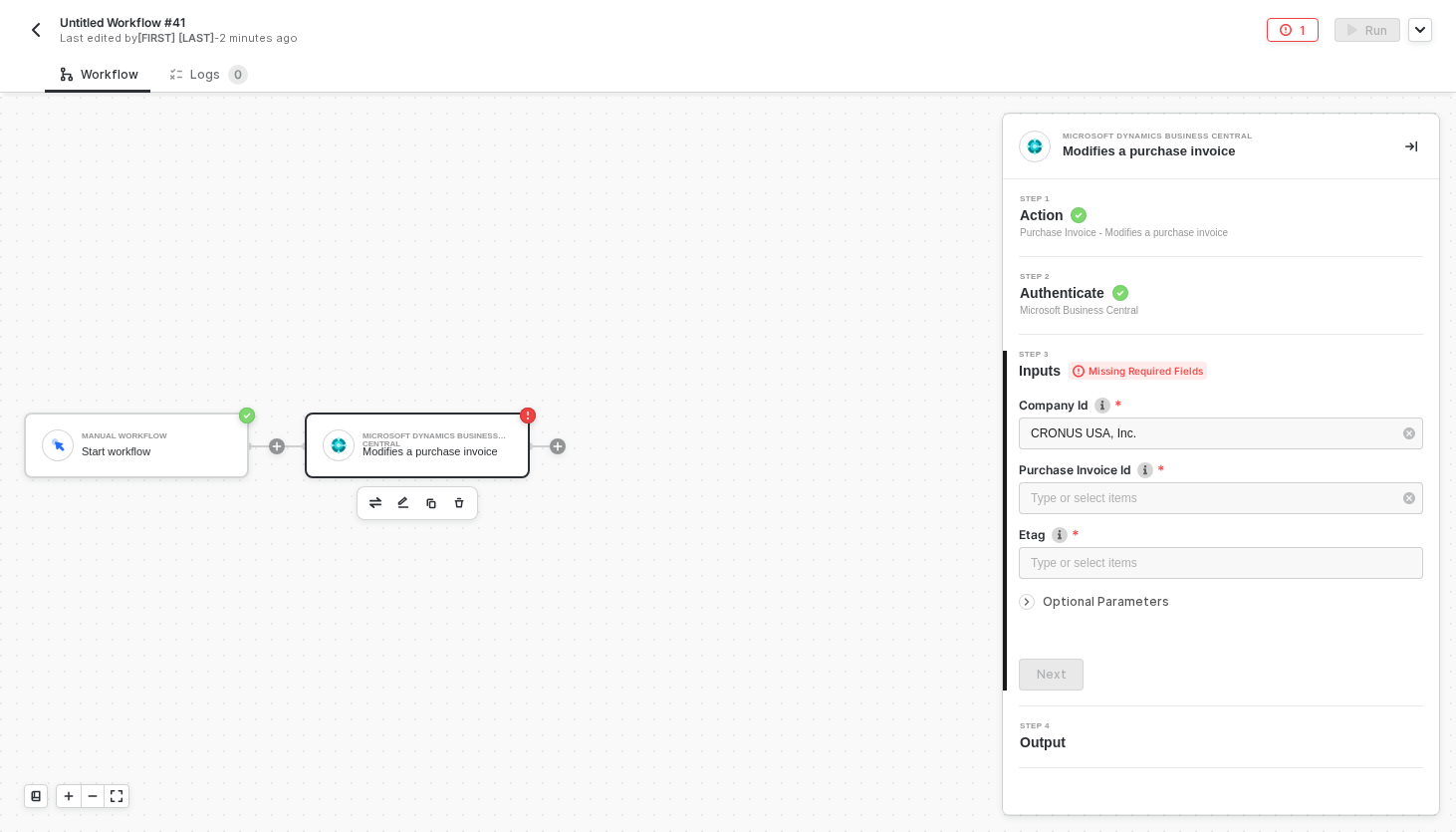 click on "Action" at bounding box center (1123, 215) 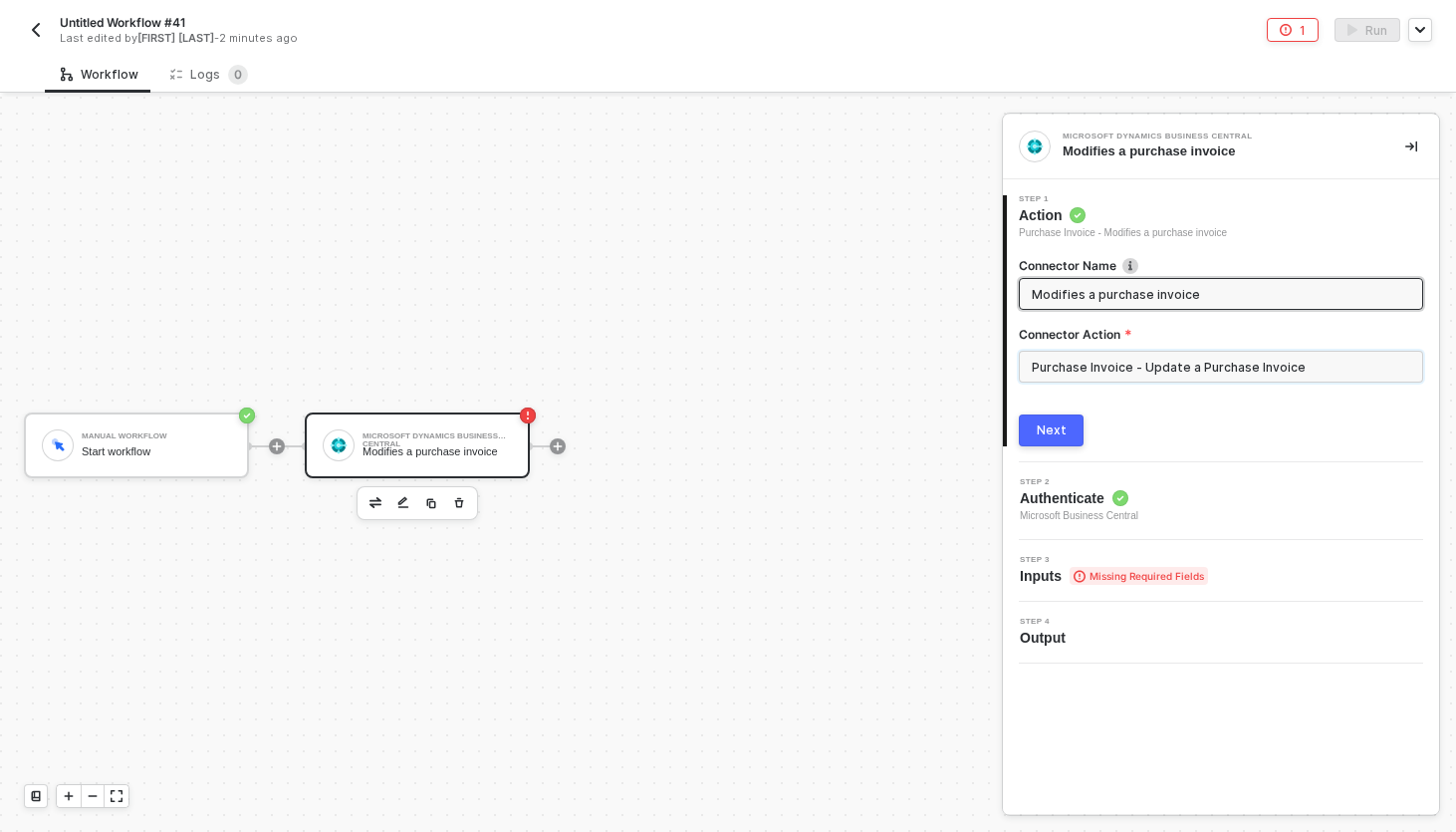 click on "Purchase Invoice - Update a Purchase Invoice" at bounding box center (1221, 367) 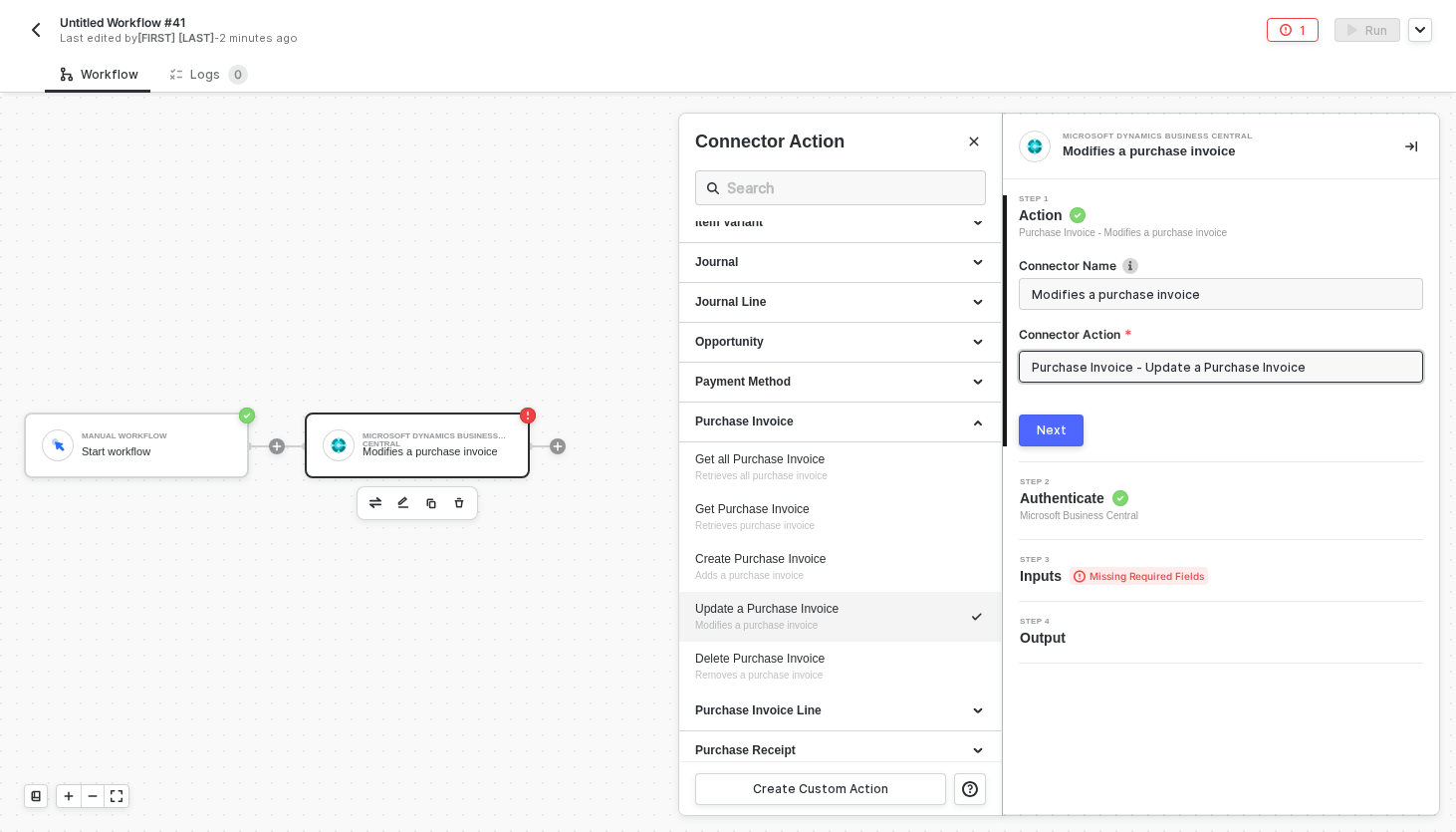 scroll, scrollTop: 758, scrollLeft: 0, axis: vertical 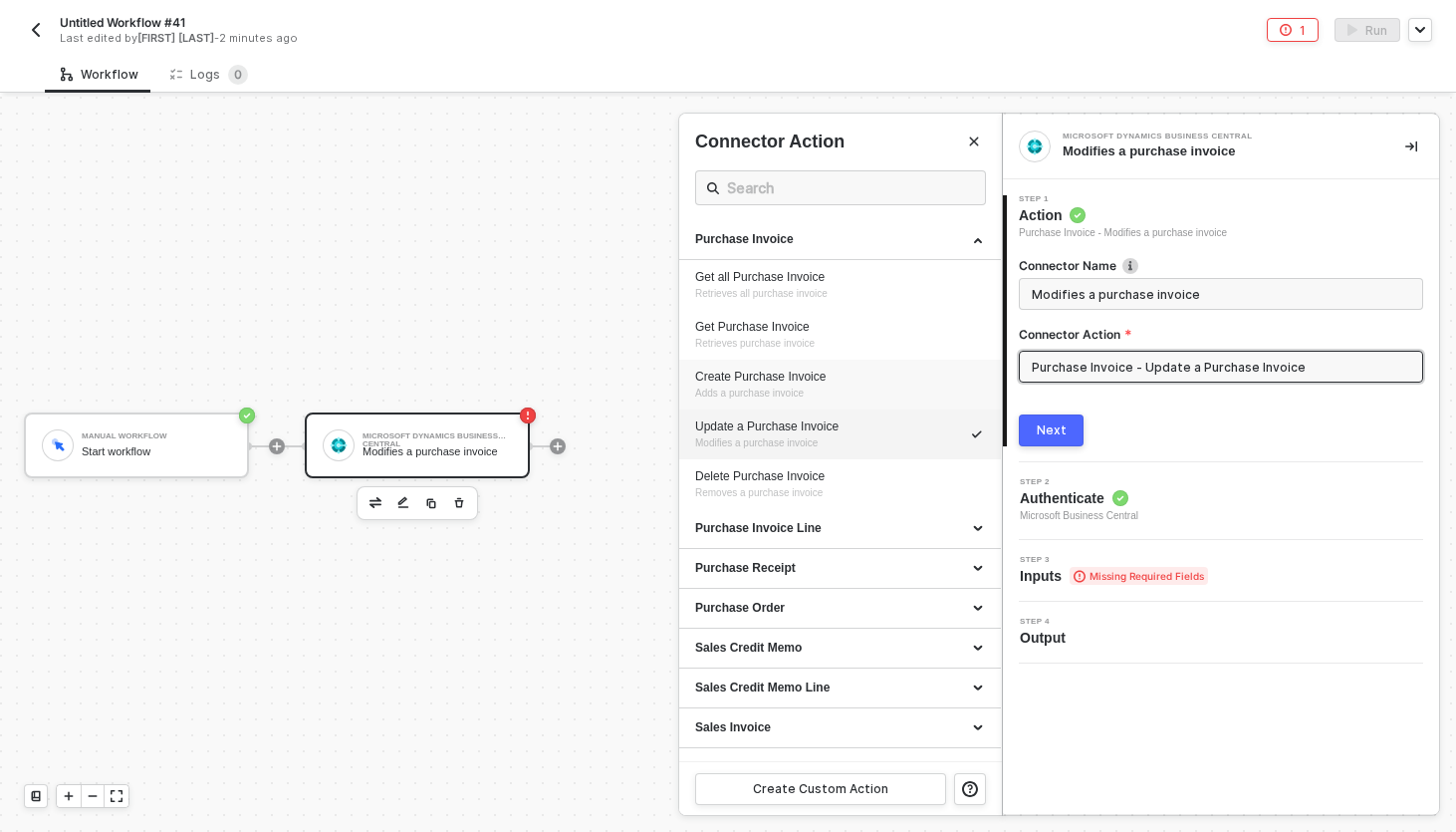 click on "Create Purchase Invoice" at bounding box center [840, 377] 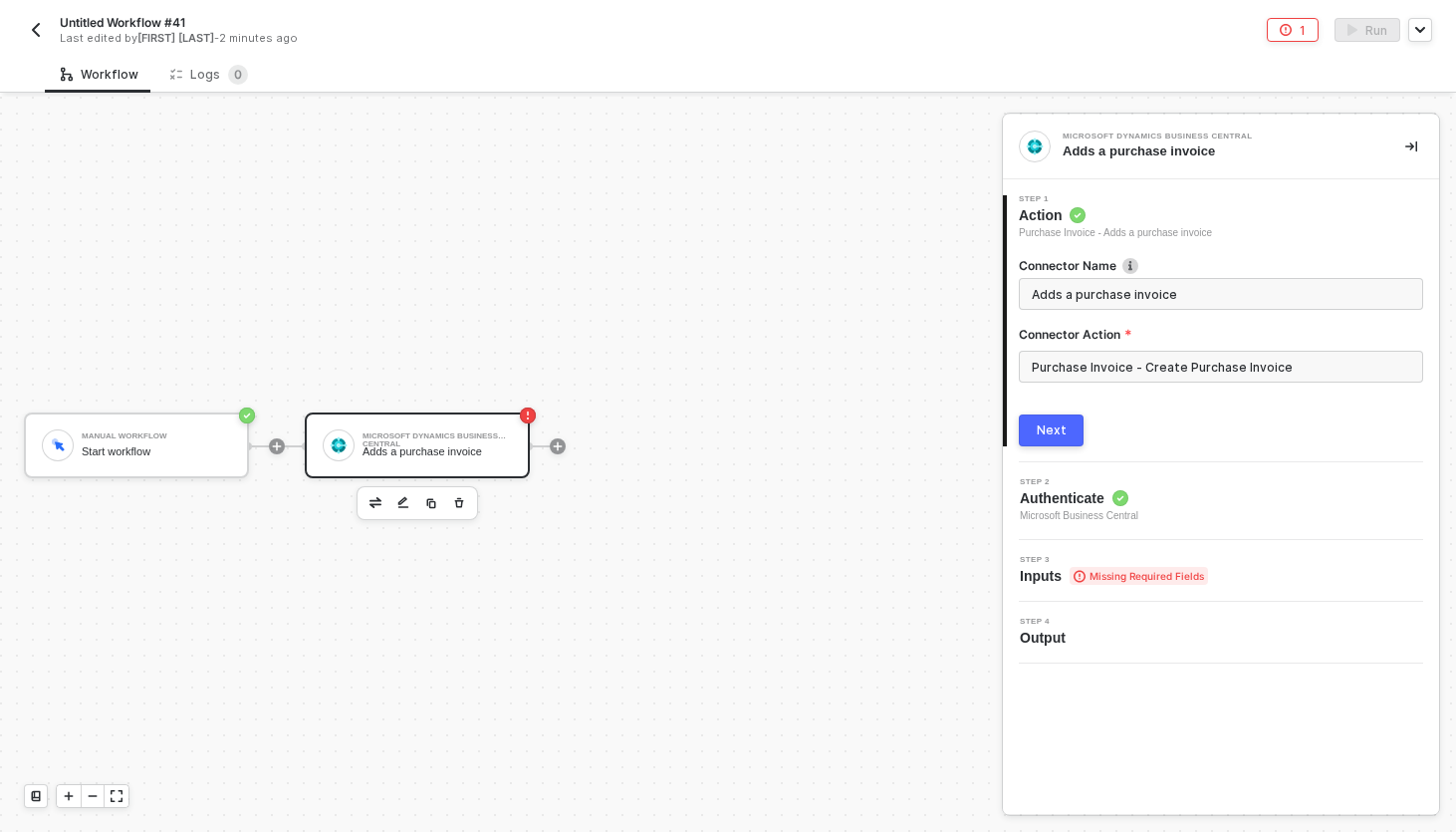 click on "Next" at bounding box center (1052, 430) 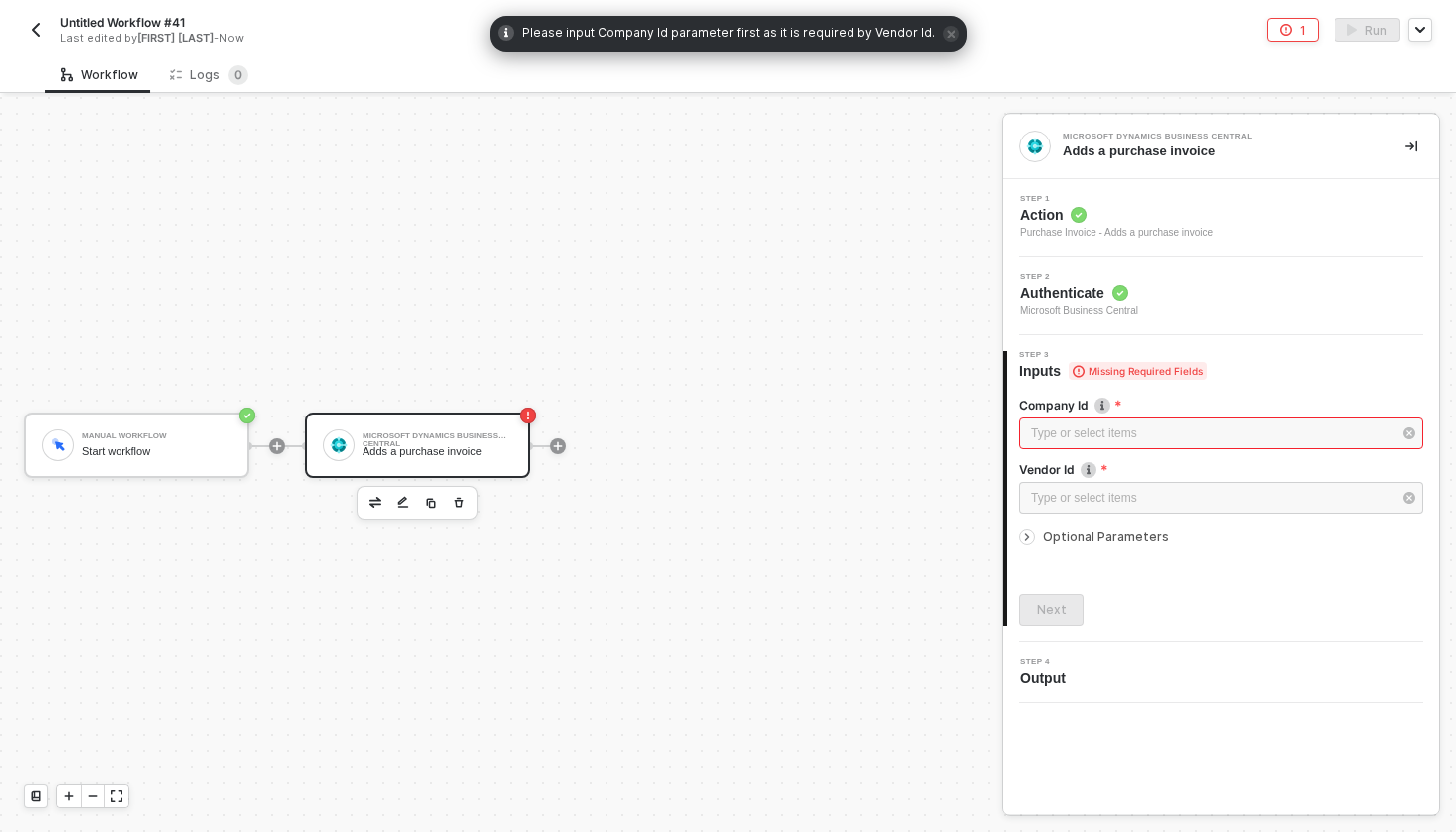 click on "Optional Parameters" at bounding box center [1221, 537] 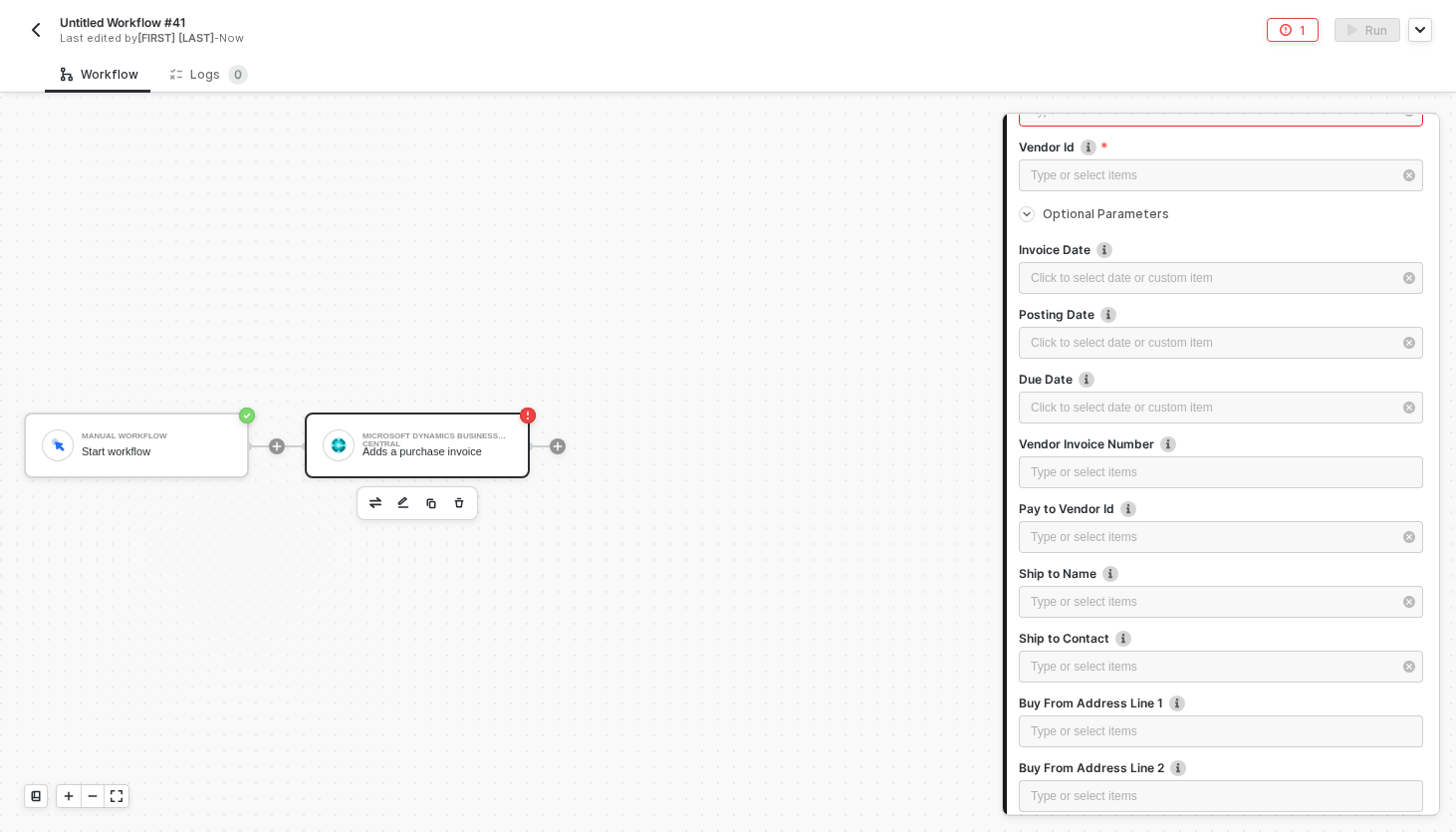 scroll, scrollTop: 0, scrollLeft: 0, axis: both 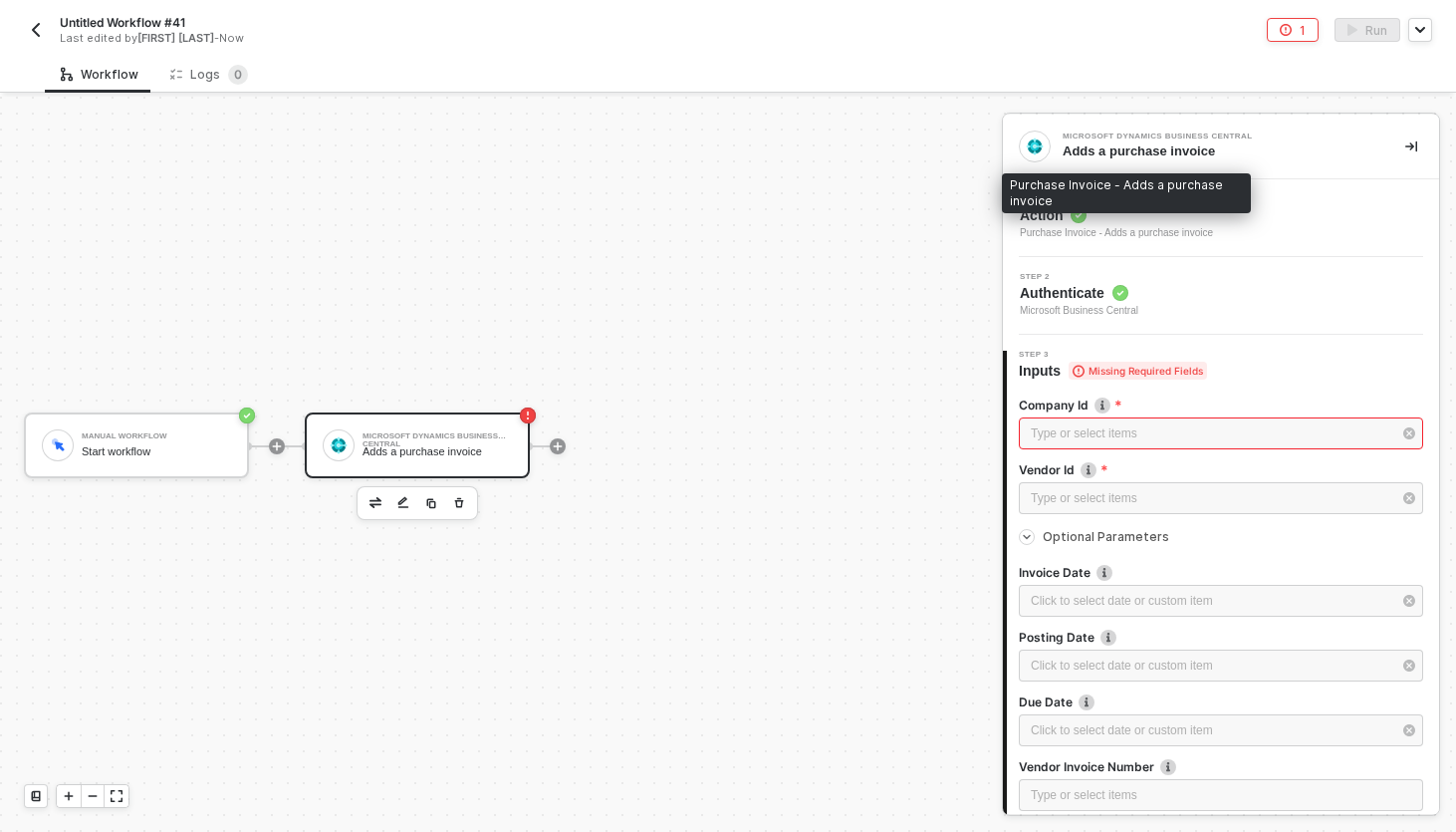 click on "Purchase Invoice - Adds a purchase invoice" at bounding box center [1116, 233] 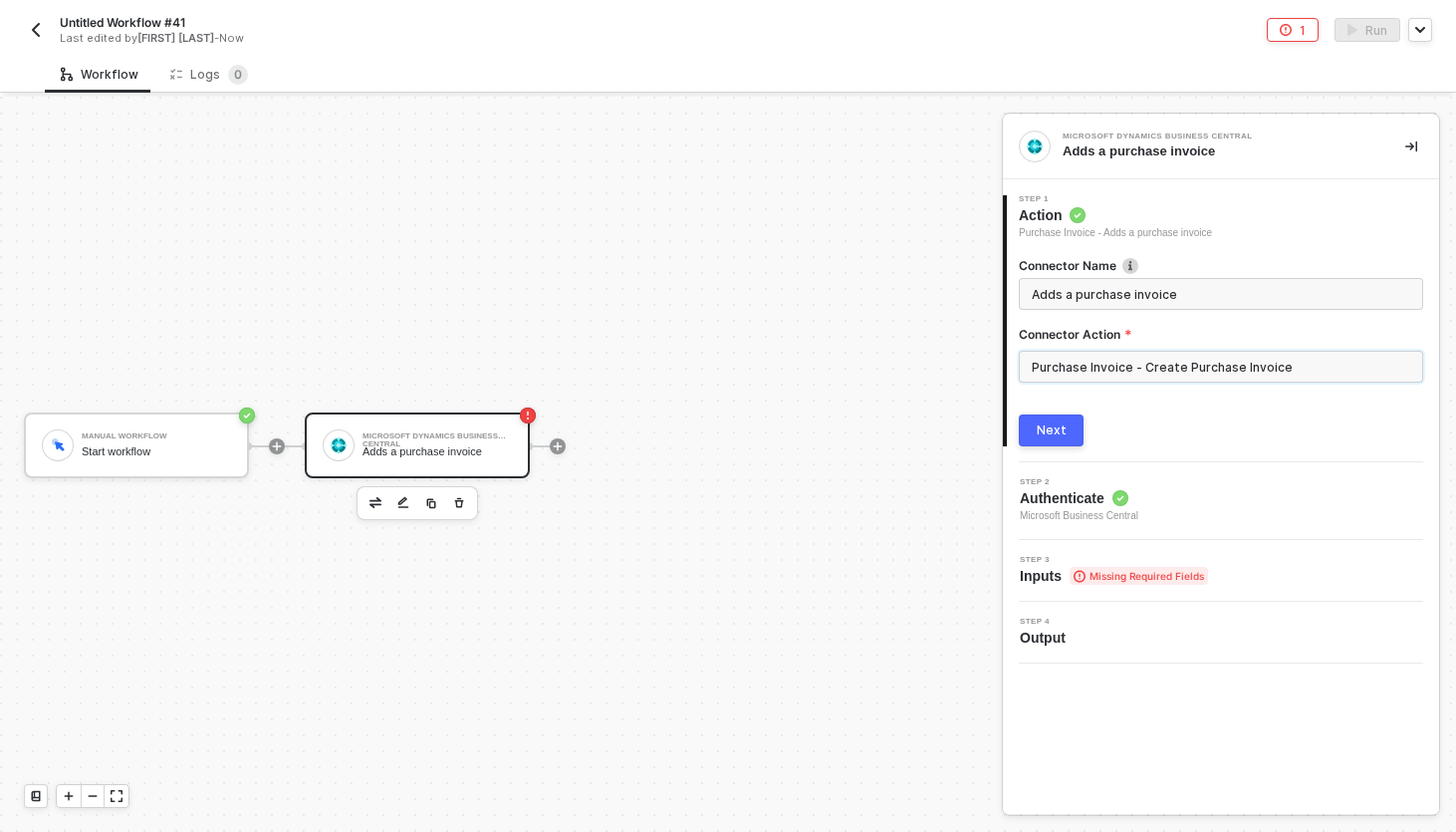 click on "Purchase Invoice - Create Purchase Invoice" at bounding box center (1221, 367) 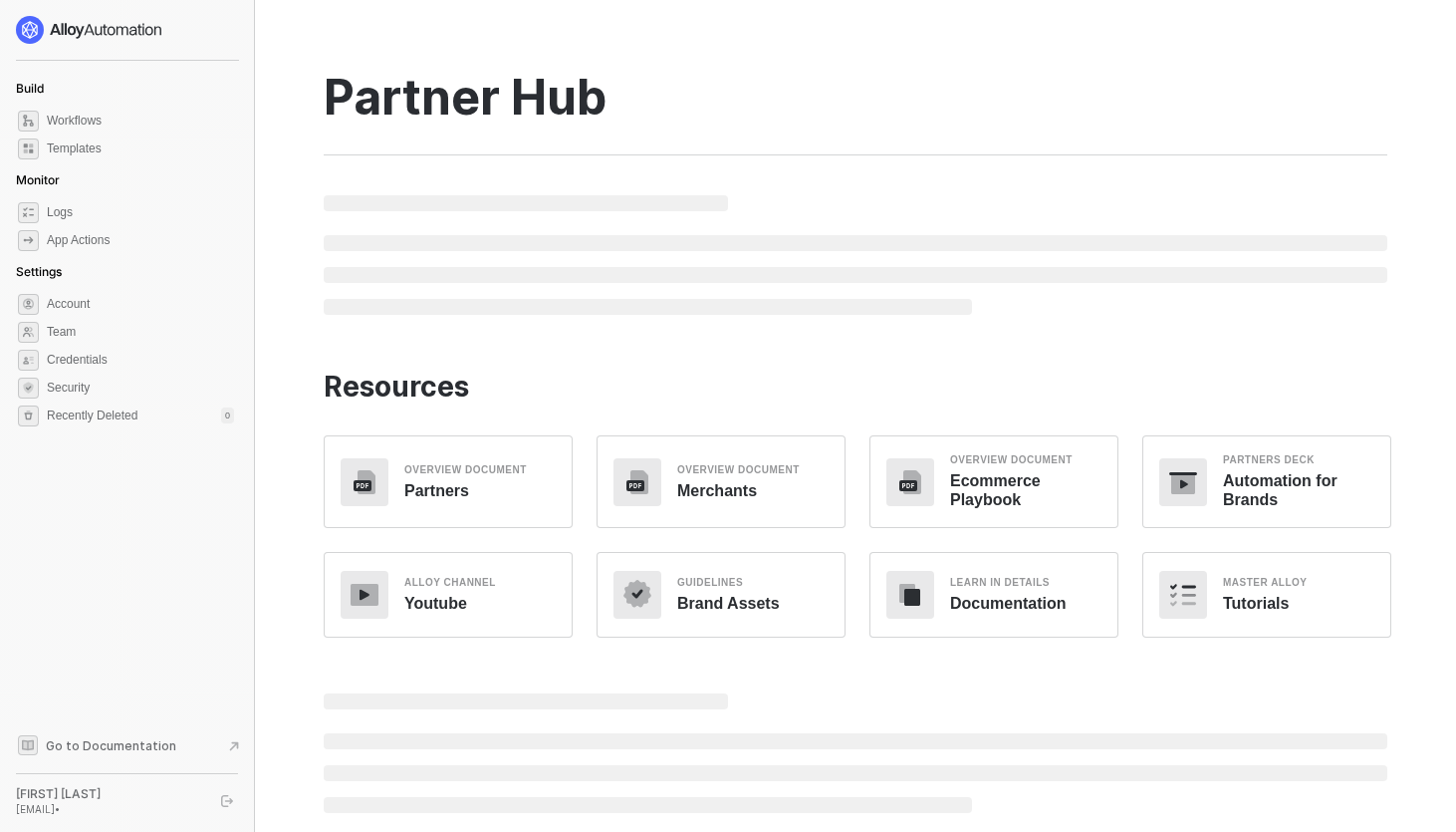 scroll, scrollTop: 0, scrollLeft: 0, axis: both 